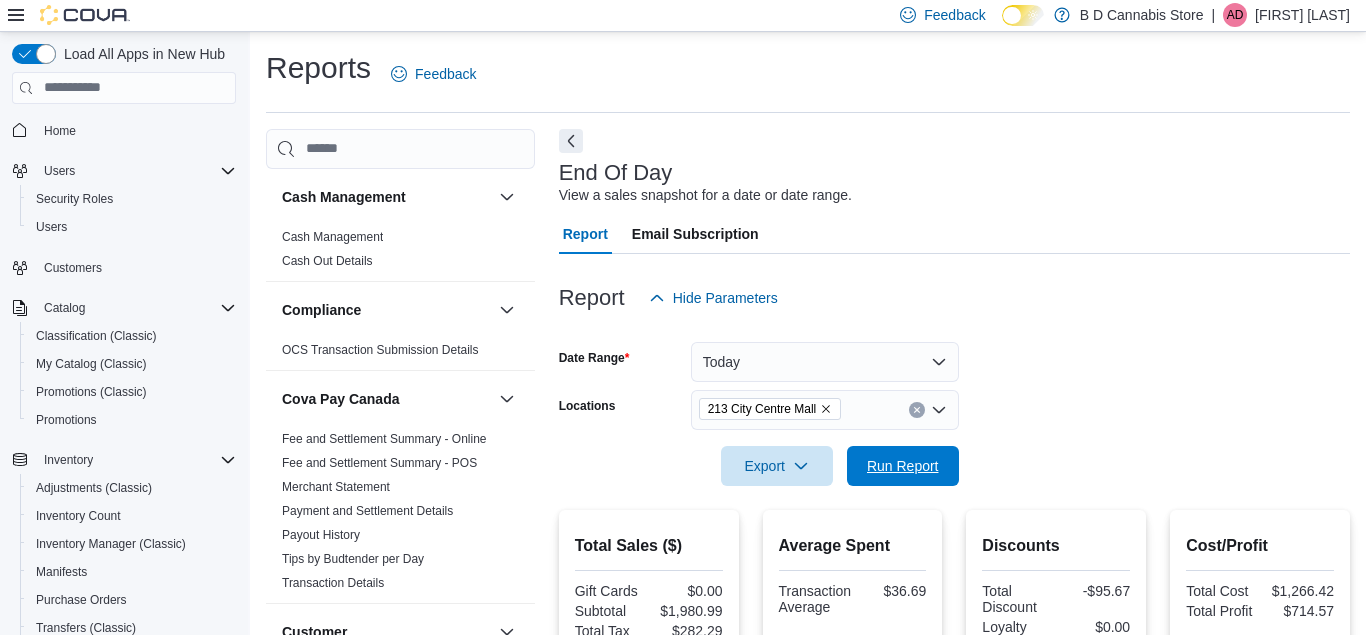 click on "Run Report" at bounding box center (903, 466) 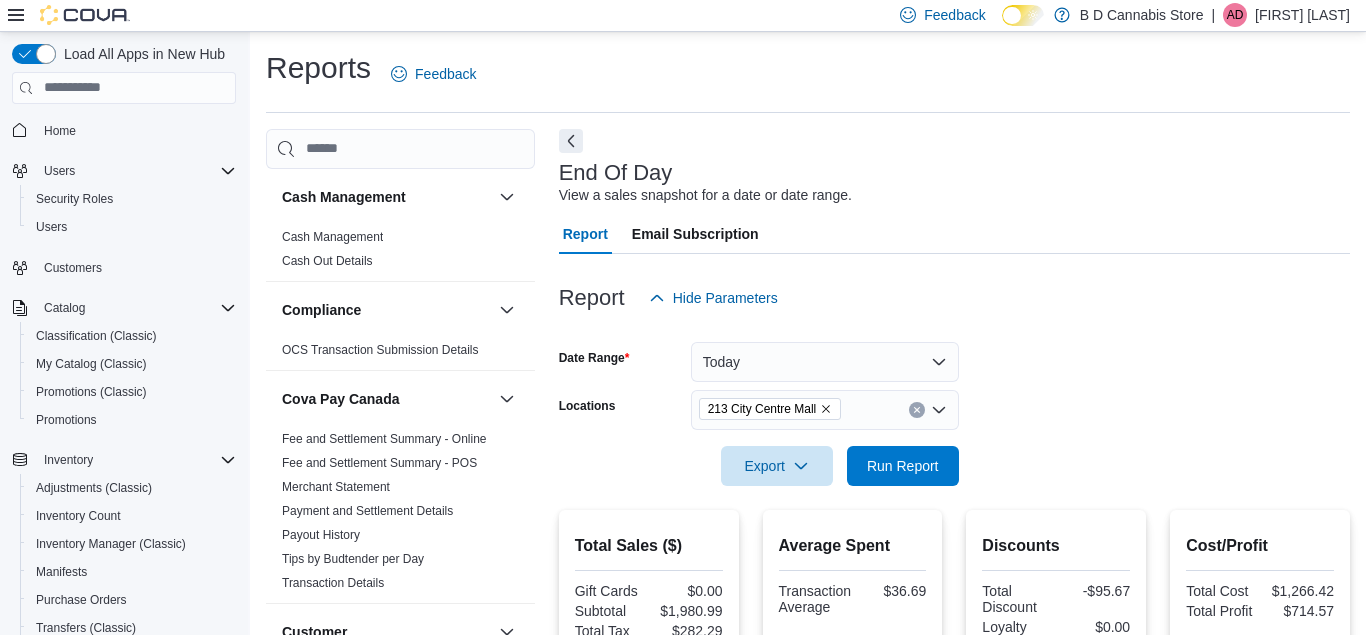 scroll, scrollTop: 383, scrollLeft: 0, axis: vertical 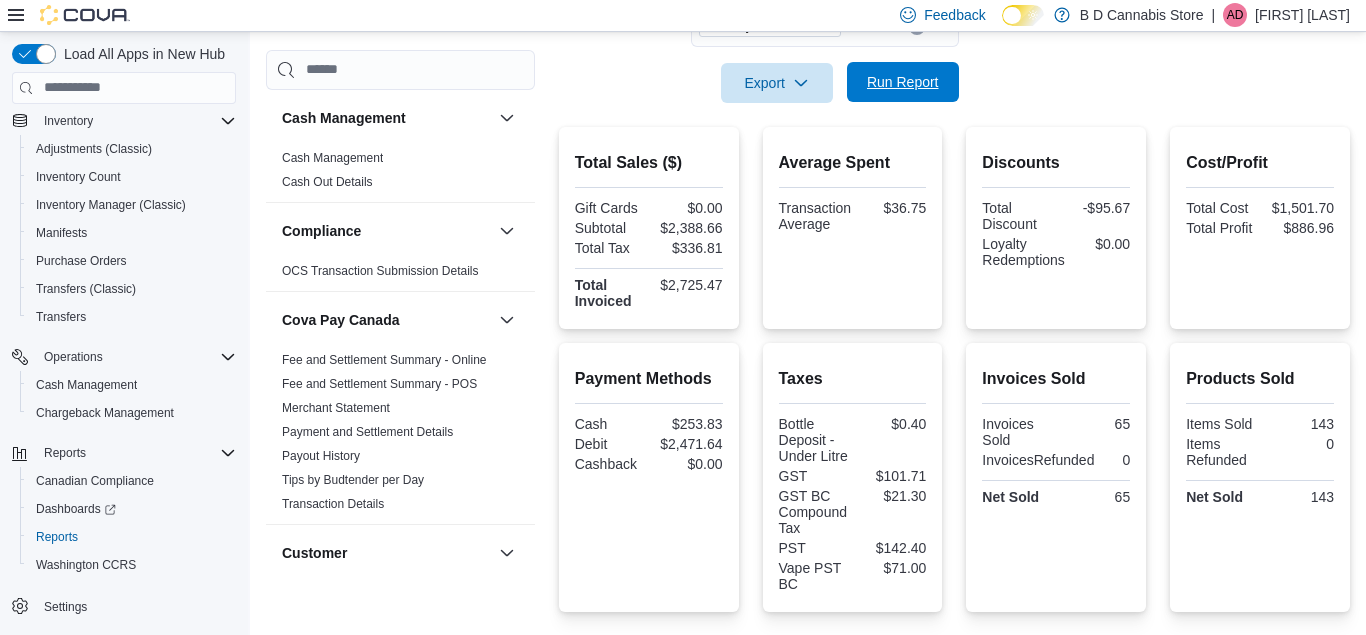 click on "Run Report" at bounding box center (903, 82) 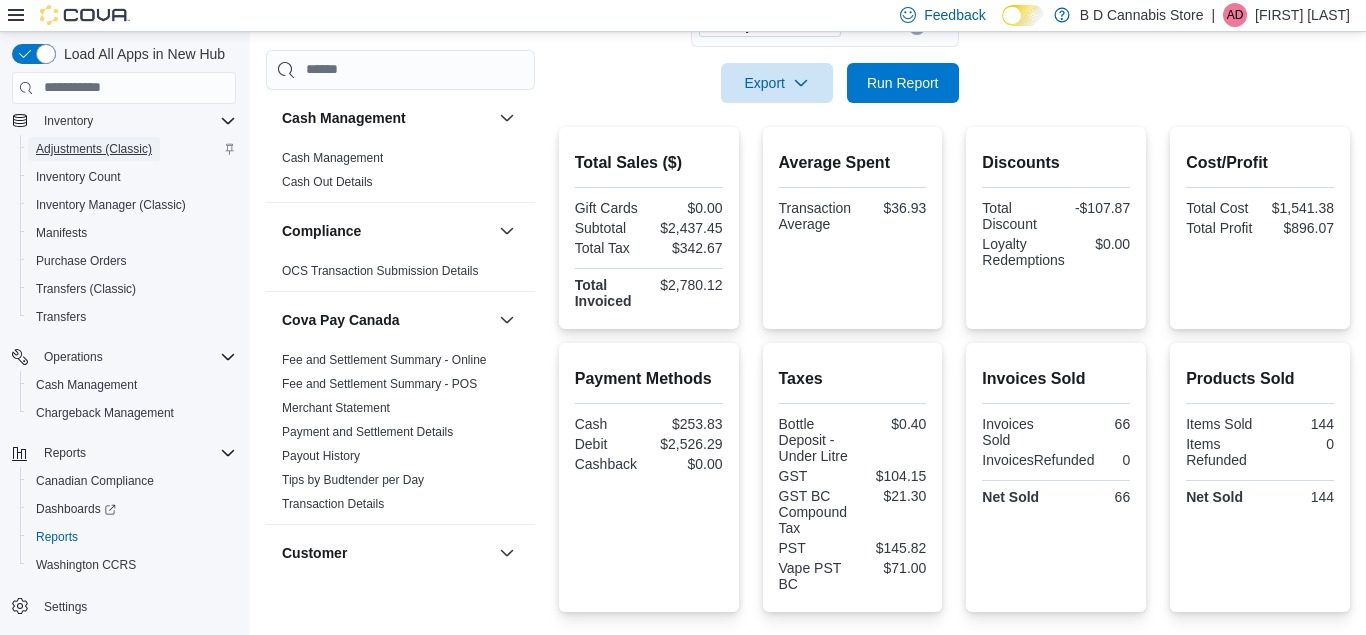click on "Adjustments (Classic)" at bounding box center [94, 149] 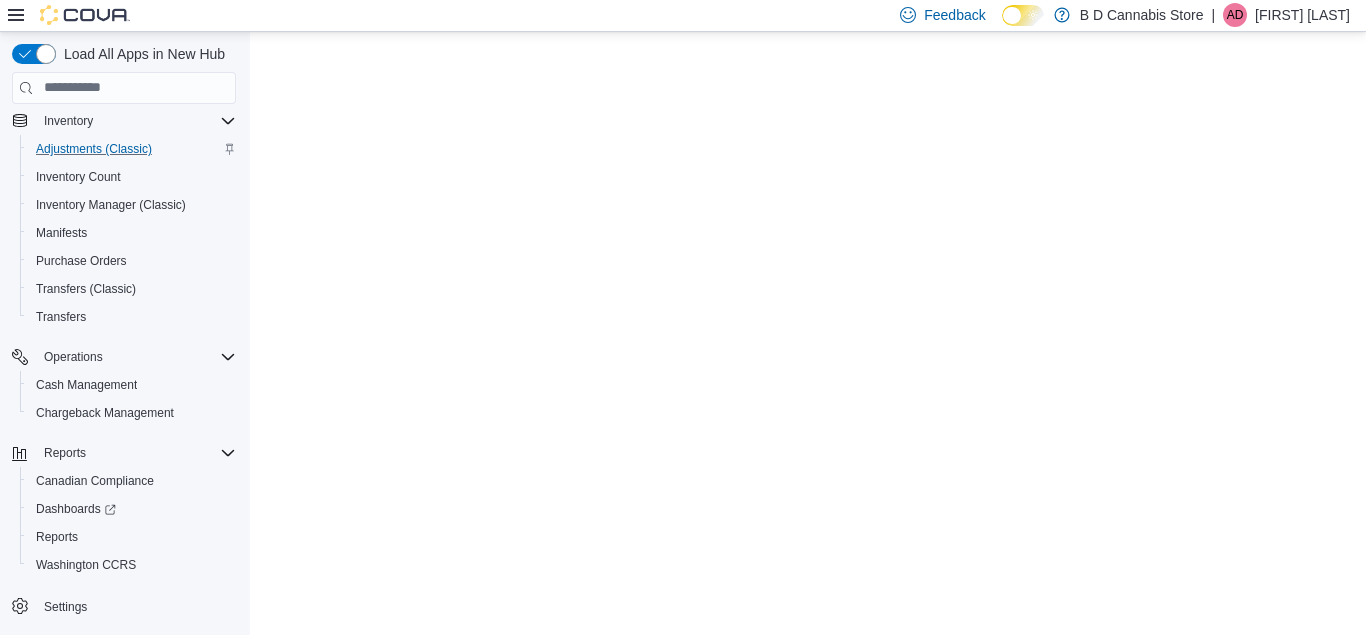 scroll, scrollTop: 0, scrollLeft: 0, axis: both 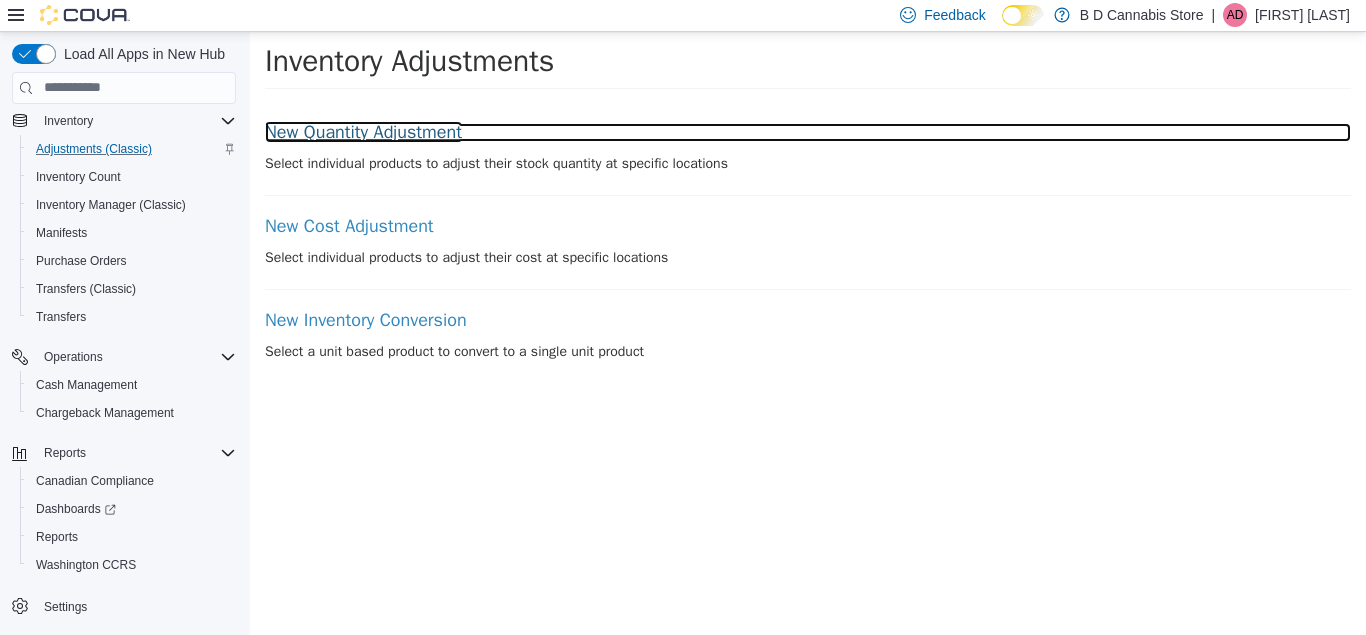 click on "New Quantity Adjustment" at bounding box center [808, 132] 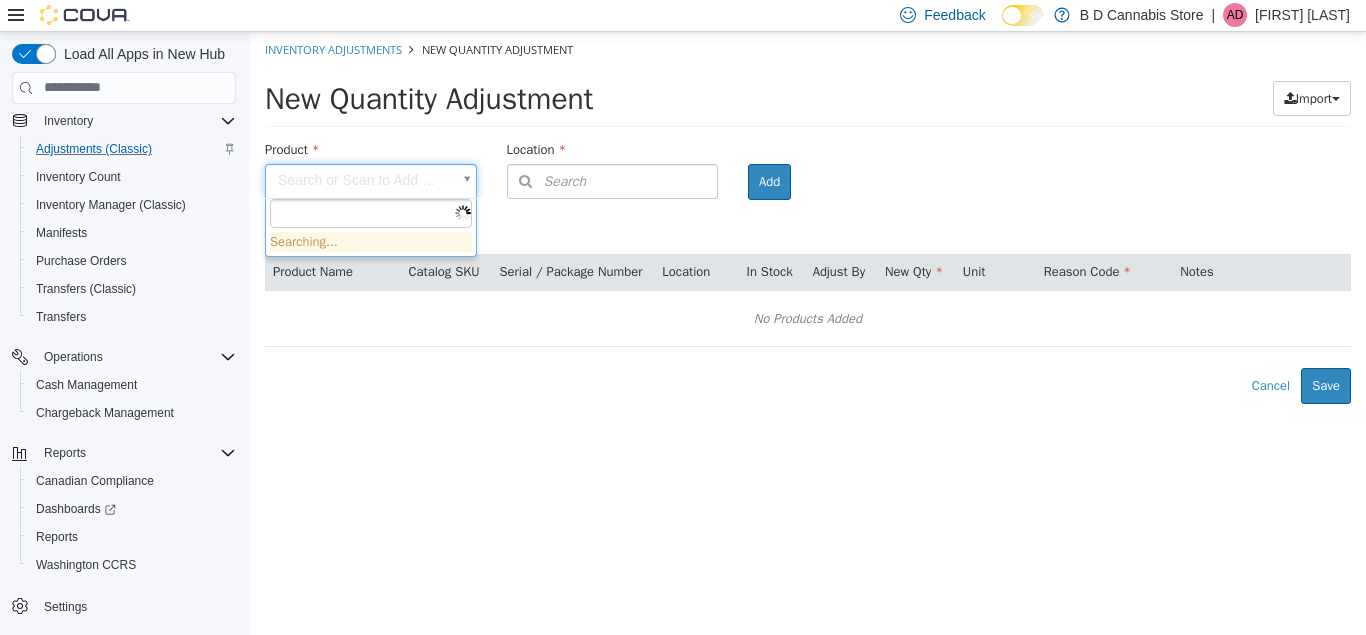 click on "×
Inventory Adjustments
New Quantity Adjustment
New Quantity Adjustment
Import  Inventory Export (.CSV) Package List (.TXT)
Product     Search or Scan to Add Product     Location Search Type 3 or more characters or browse       B D Cannabis Store     (3)         [NUMBER] [STREET]             [NUMBER] [STREET]             [NUMBER] [STREET]         Room   Add Products  ( 0 ) Product Name Catalog SKU Serial / Package Number Location In Stock Adjust By New Qty Unit Reason Code Notes No Products Added Error saving adjustment please resolve the errors above. Cancel Save
Searching..." at bounding box center (808, 217) 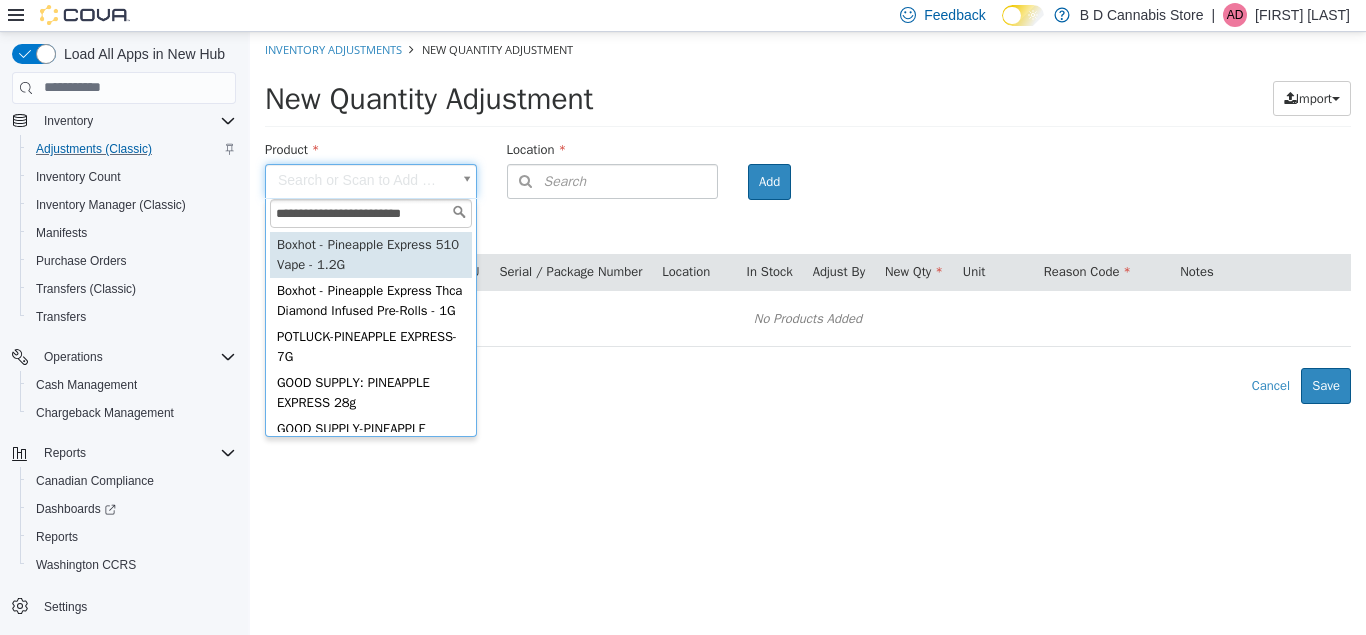type on "**********" 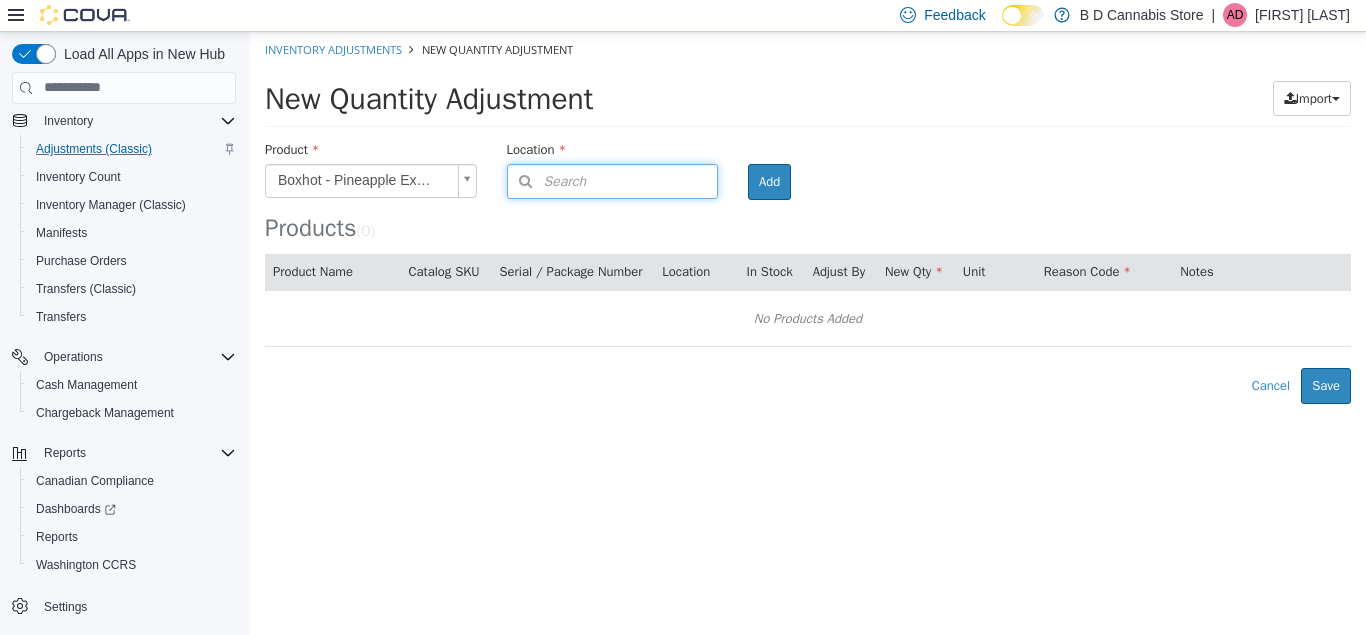 click on "Search" at bounding box center (547, 180) 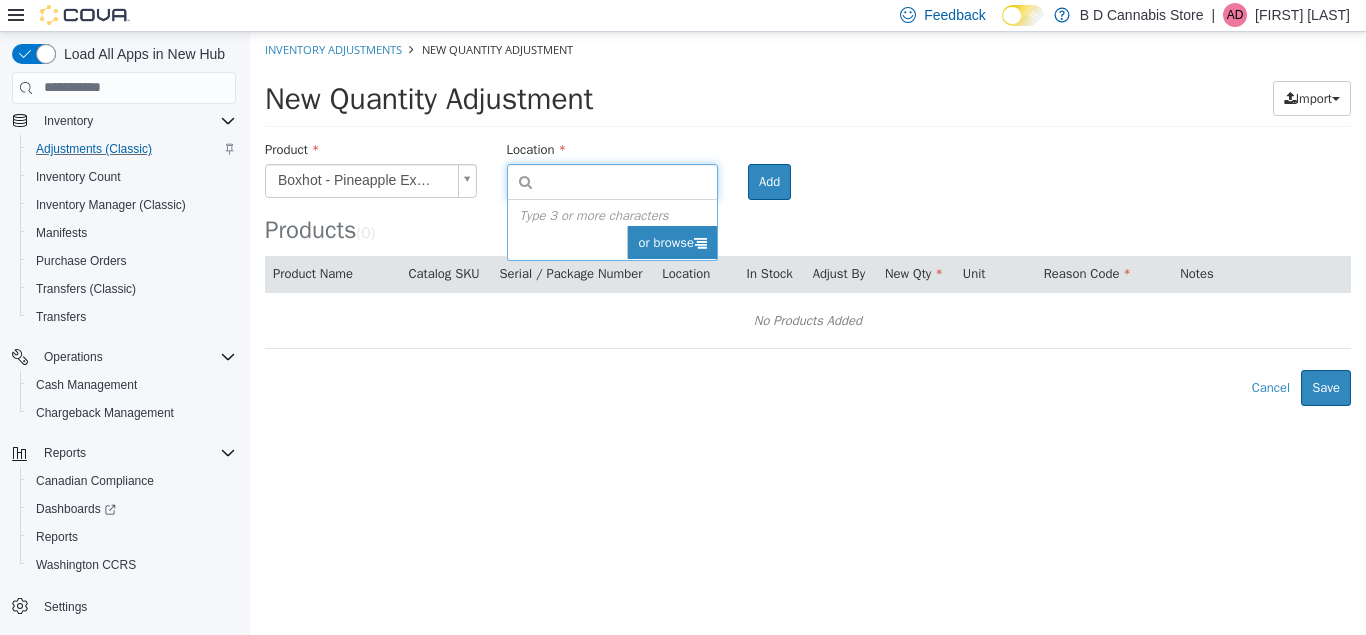 click on "or browse" at bounding box center [672, 242] 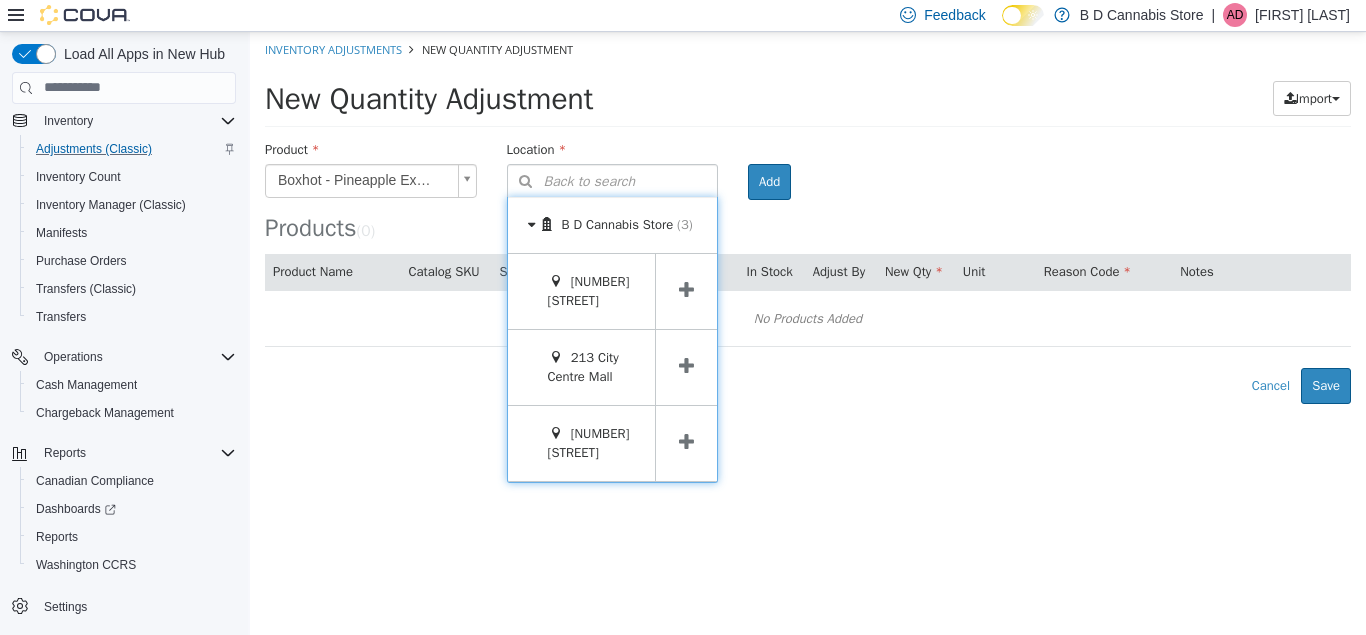 click at bounding box center (686, 366) 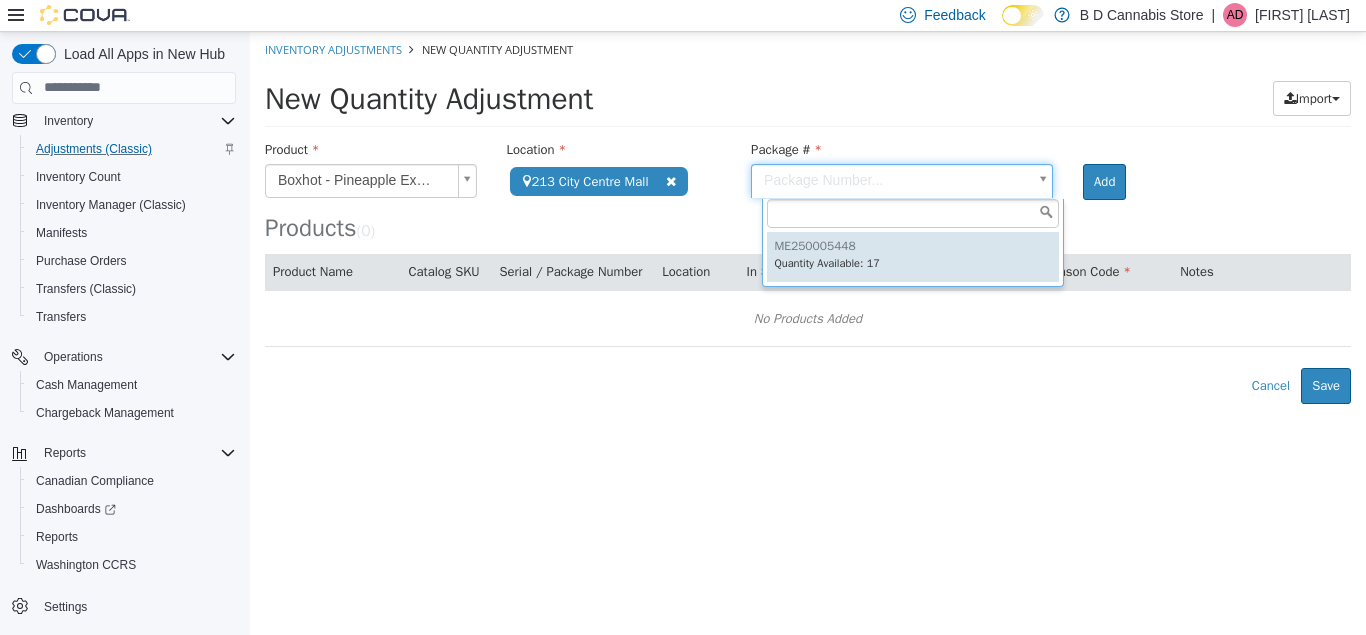 click on "**********" at bounding box center (808, 217) 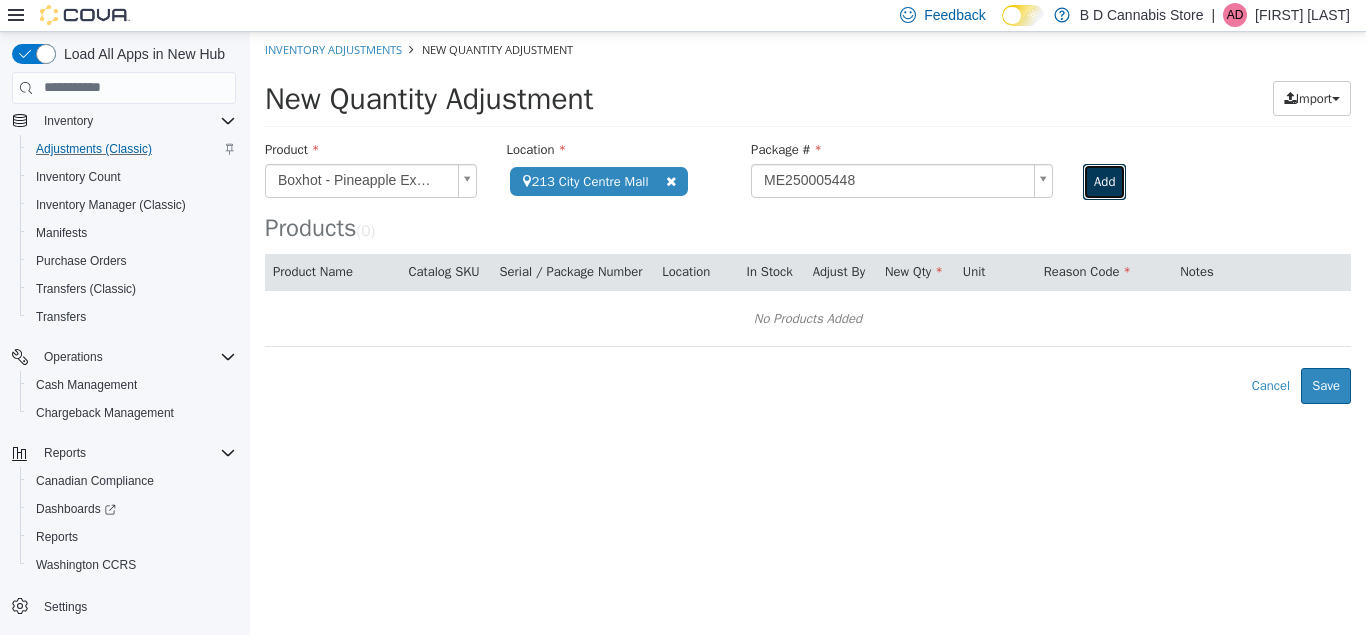 click on "Add" at bounding box center (1104, 181) 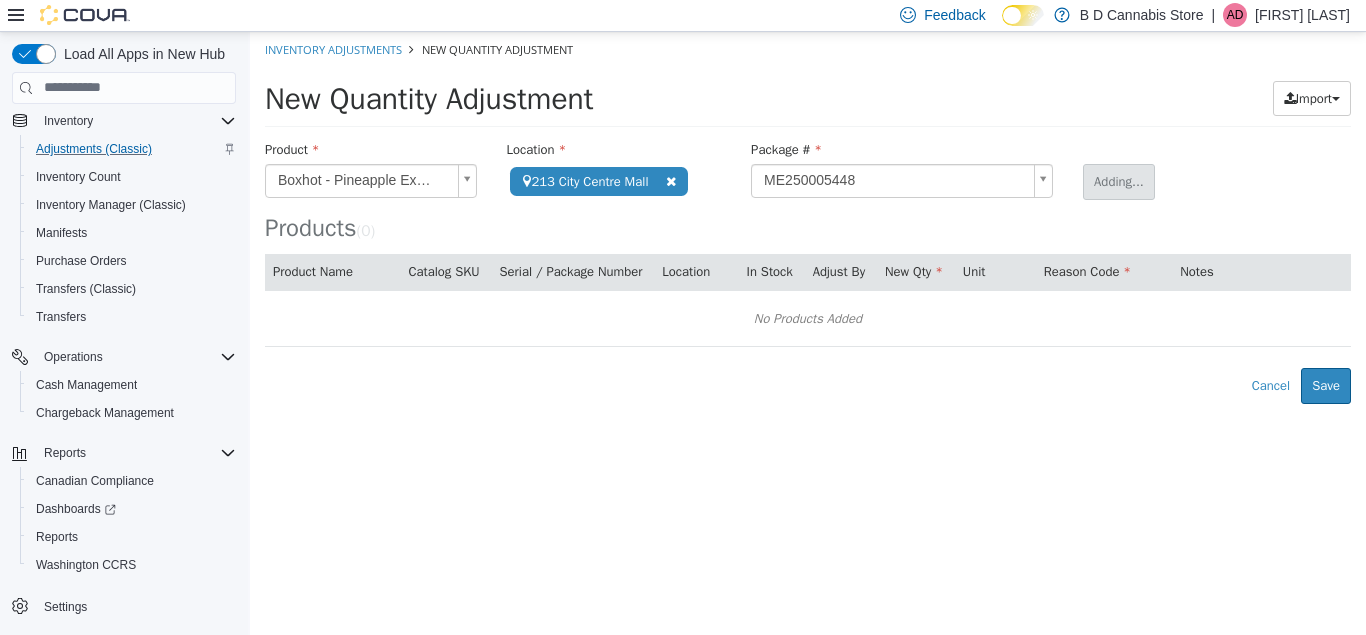 type 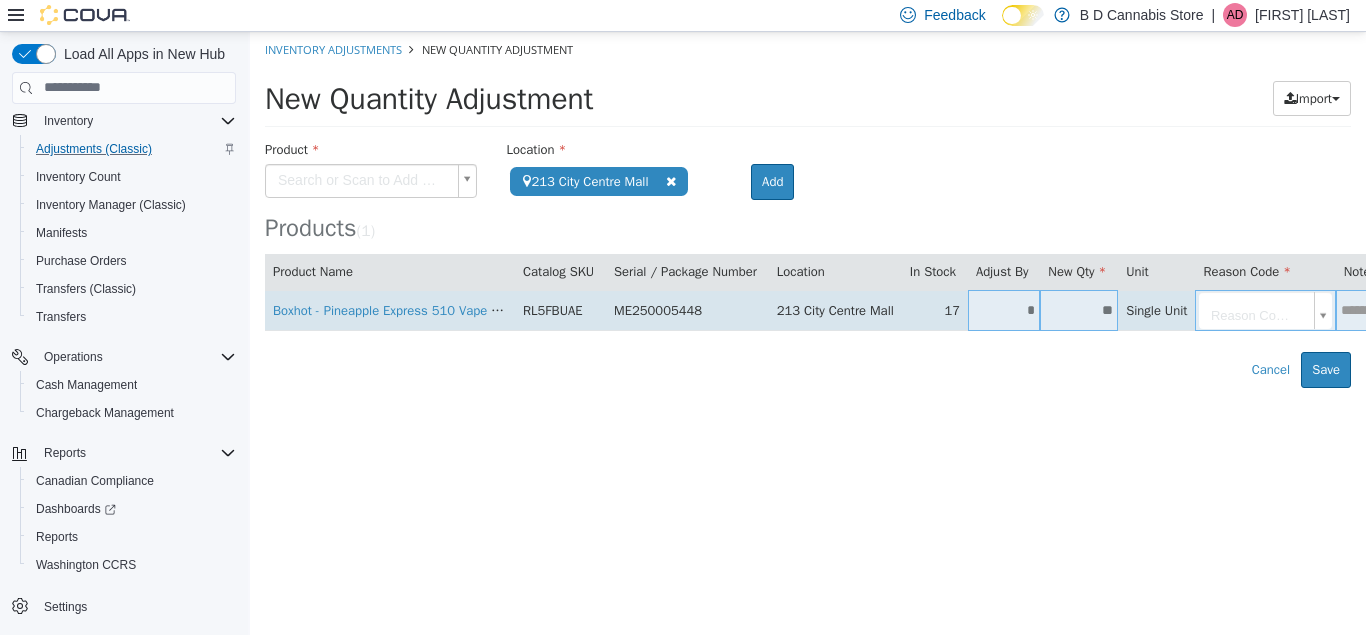 click on "**" at bounding box center [1079, 309] 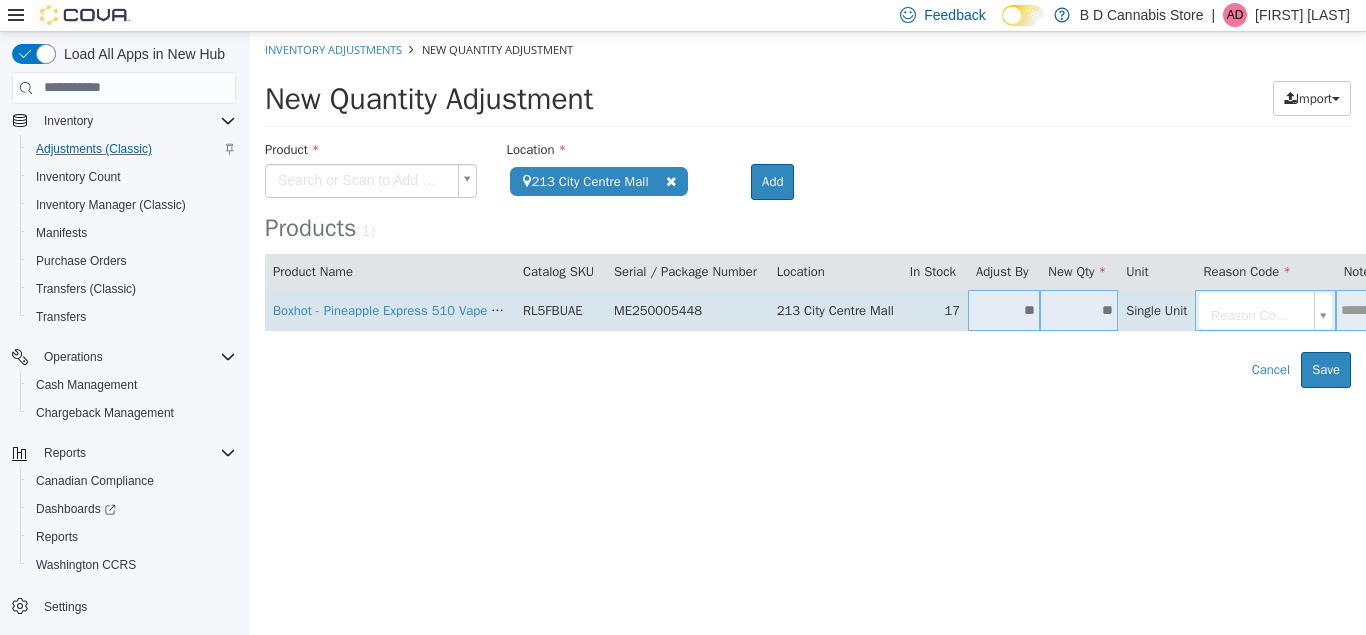 click on "**********" at bounding box center [808, 209] 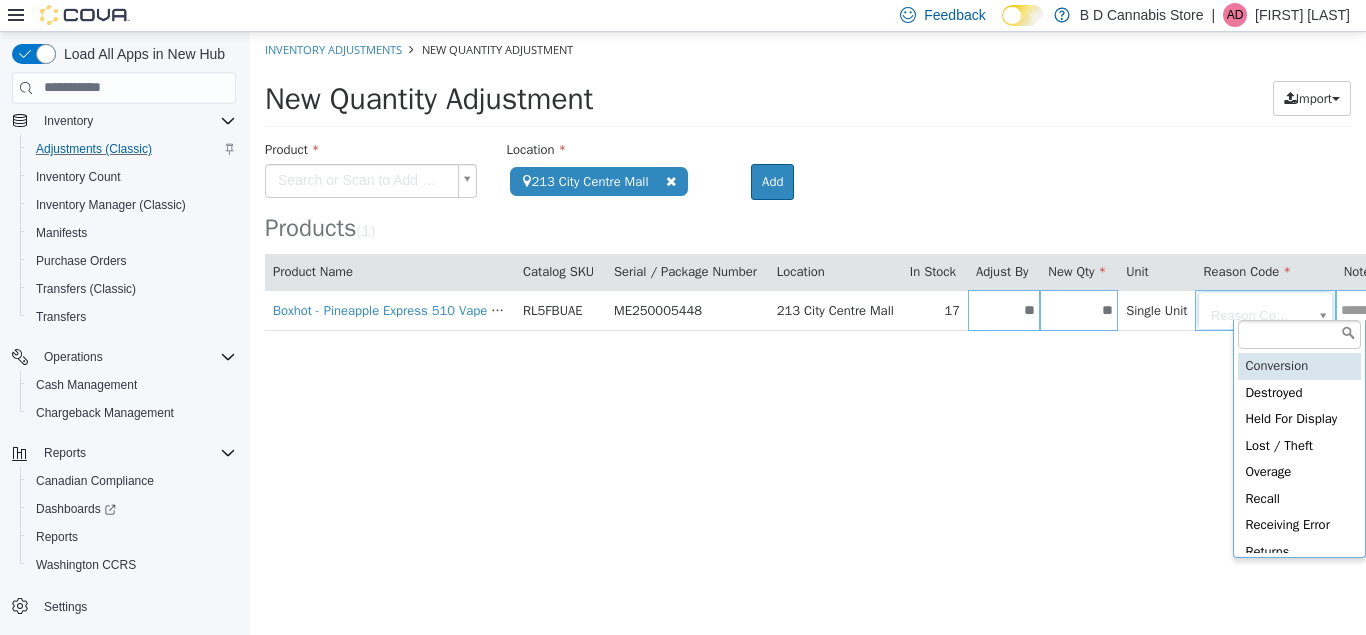 type on "**********" 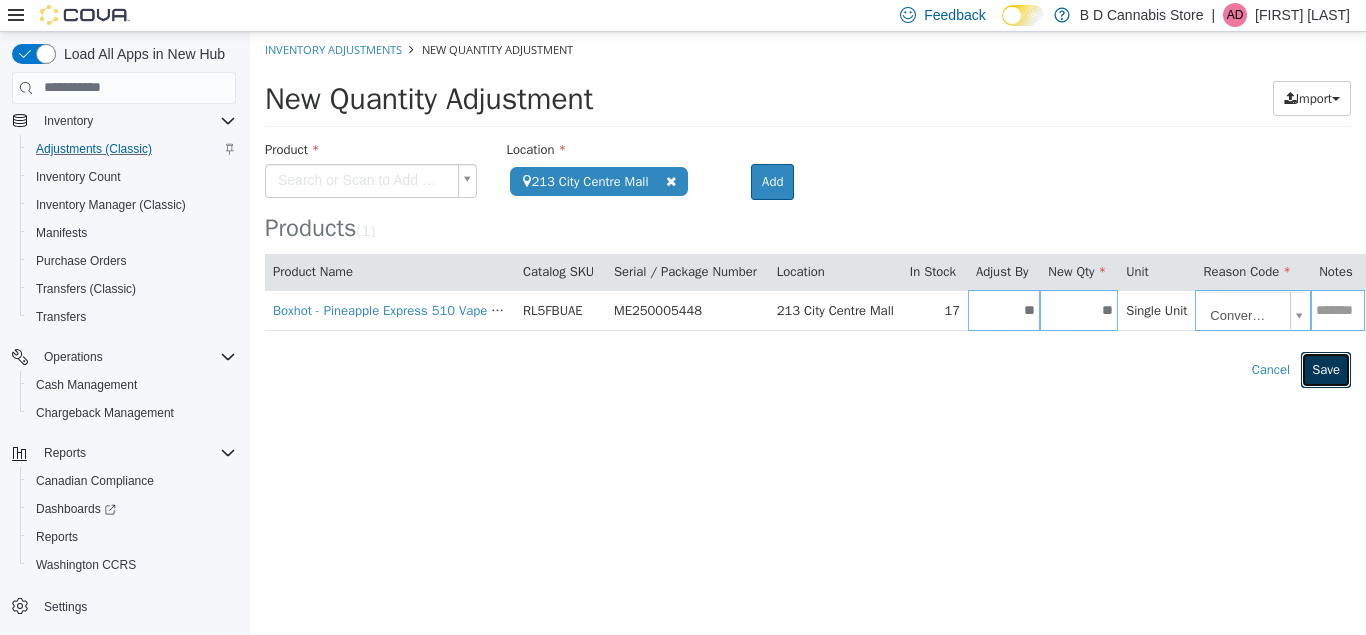click on "Save" at bounding box center (1326, 369) 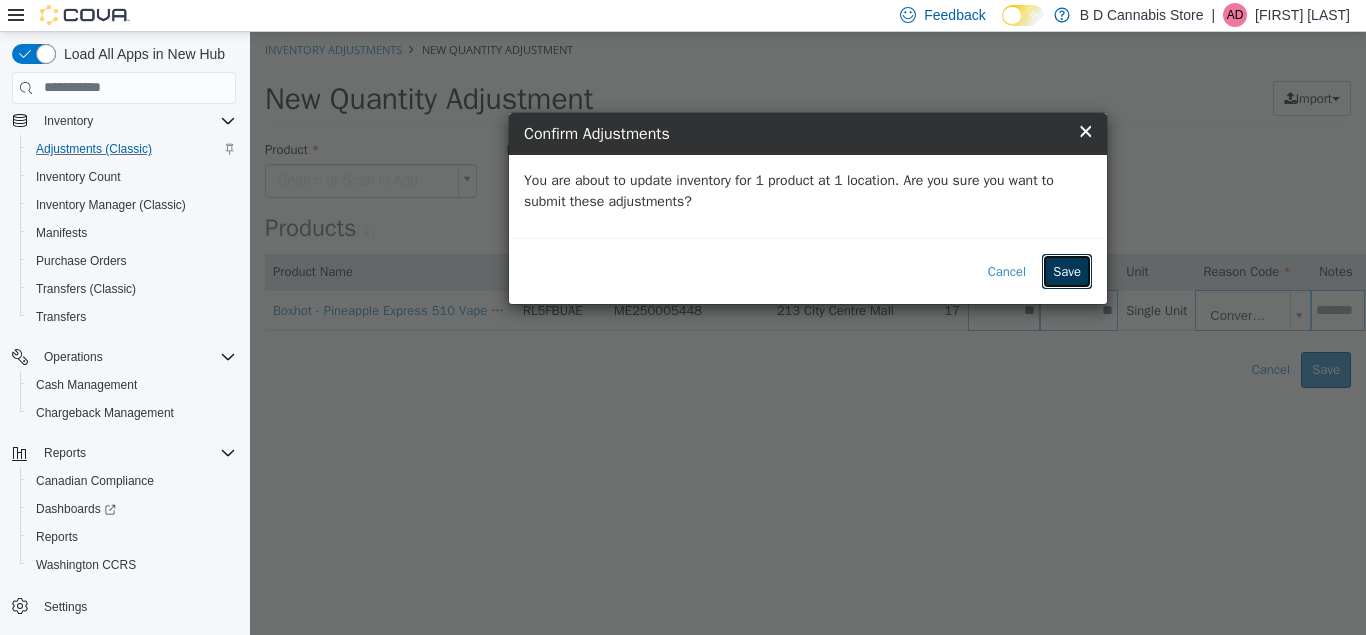 click on "Save" at bounding box center (1067, 271) 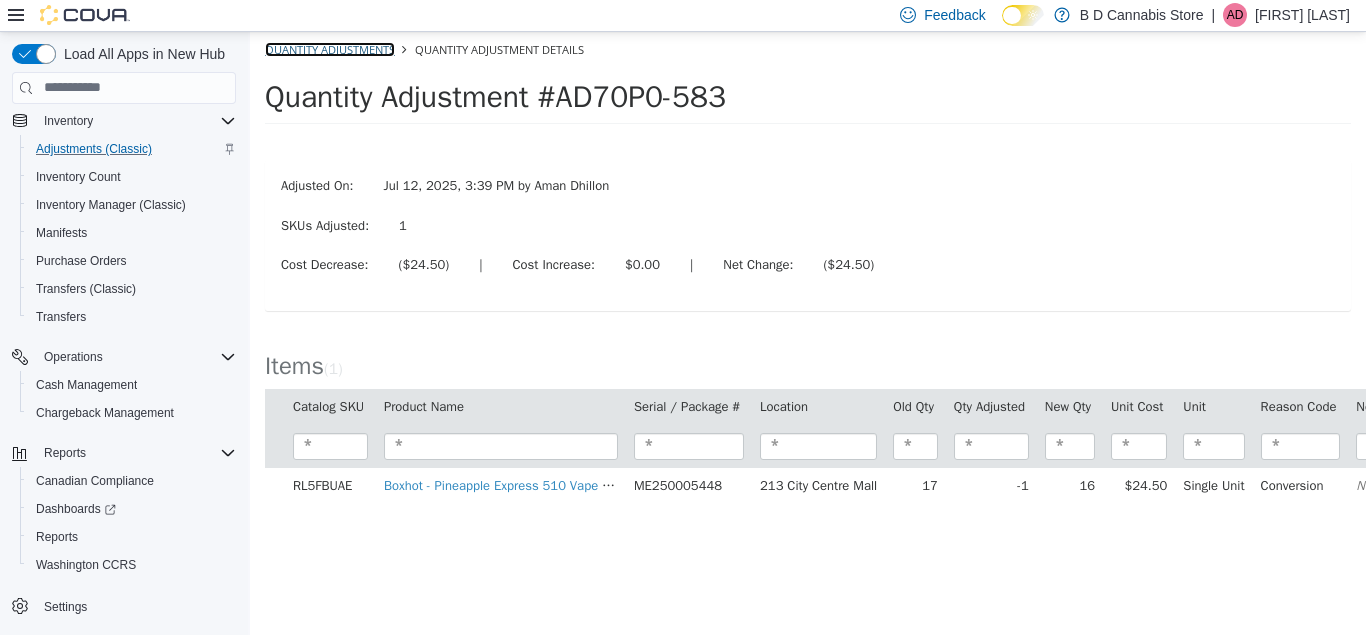 click on "Quantity Adjustments" at bounding box center [330, 48] 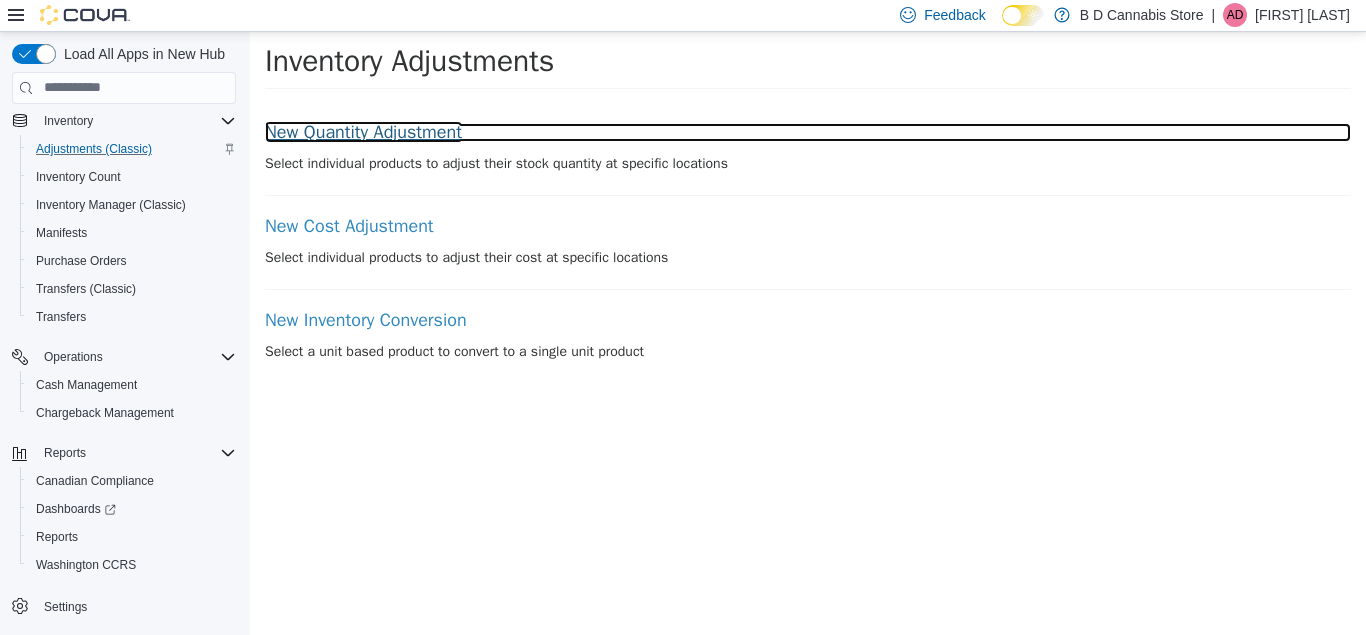 click on "New Quantity Adjustment" at bounding box center (808, 132) 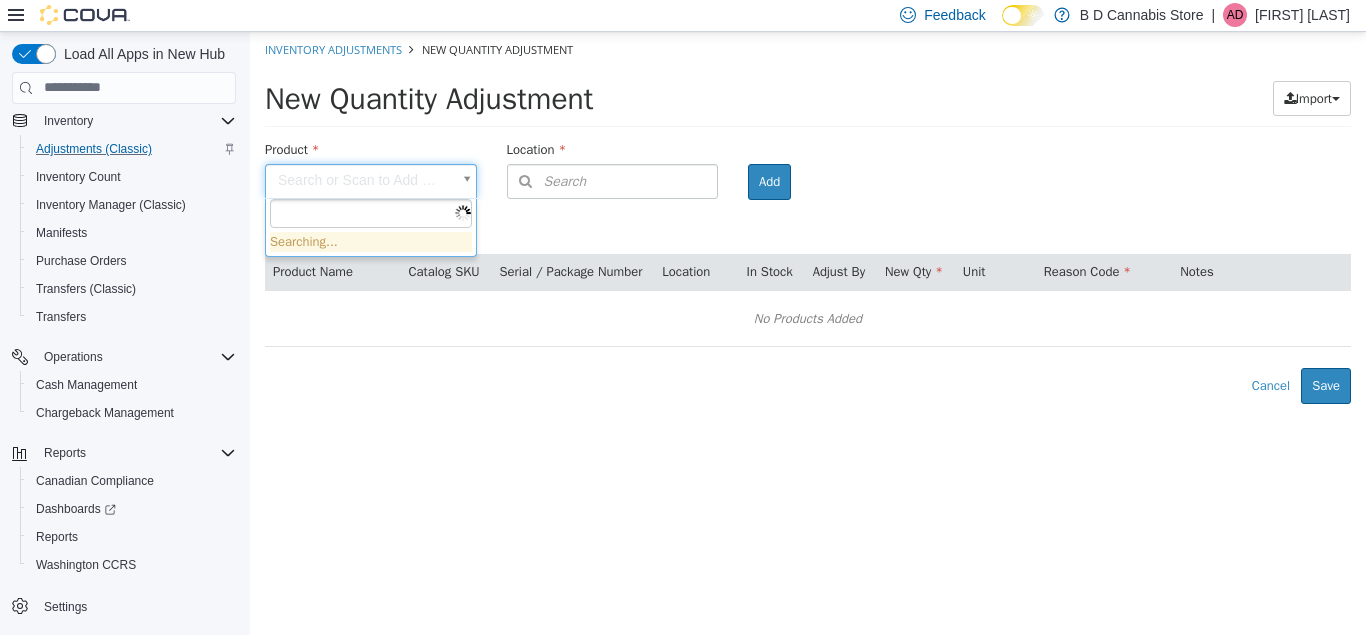 click on "×
The adjustment request was successfully processed.
Inventory Adjustments
New Quantity Adjustment
New Quantity Adjustment
Import  Inventory Export (.CSV) Package List (.TXT)
Product     Search or Scan to Add Product     Location Search Type 3 or more characters or browse       B D Cannabis Store     (3)         [NUMBER] [STREET]             [NUMBER] [STREET]             [NUMBER] [STREET]         Room   Add Products  ( 0 ) Product Name Catalog SKU Serial / Package Number Location In Stock Adjust By New Qty Unit Reason Code Notes No Products Added Error saving adjustment please resolve the errors above. Cancel Save
Searching..." at bounding box center (808, 217) 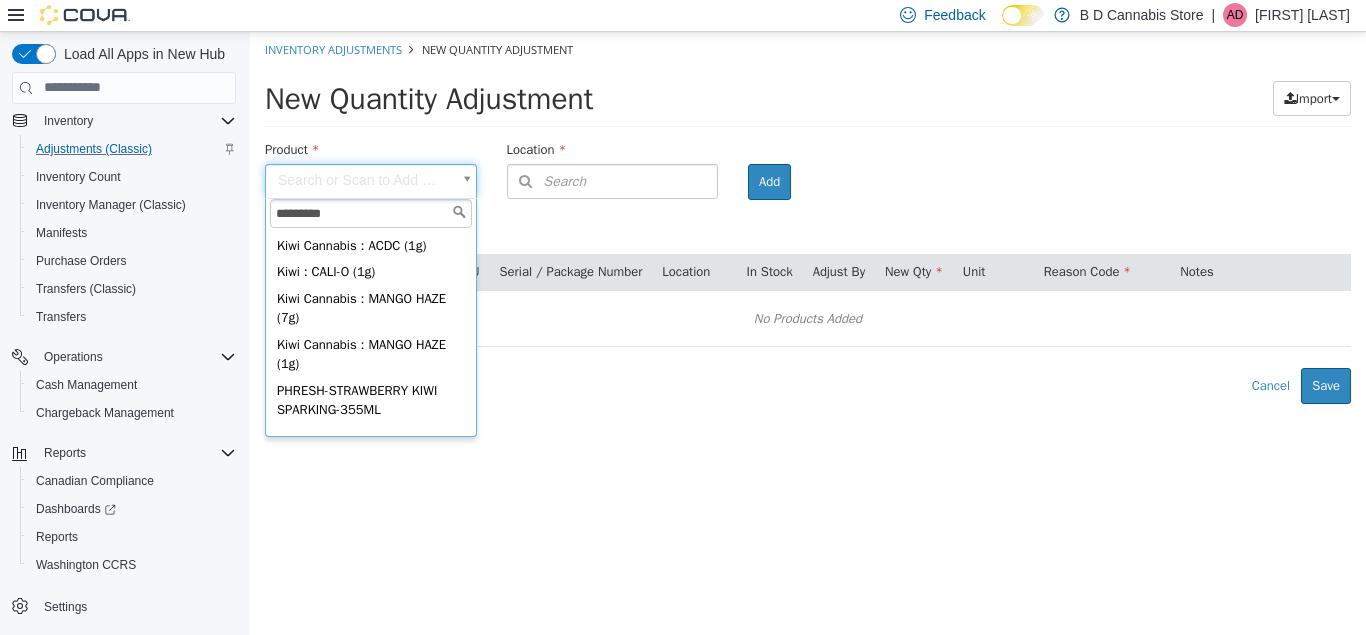 scroll, scrollTop: 46, scrollLeft: 0, axis: vertical 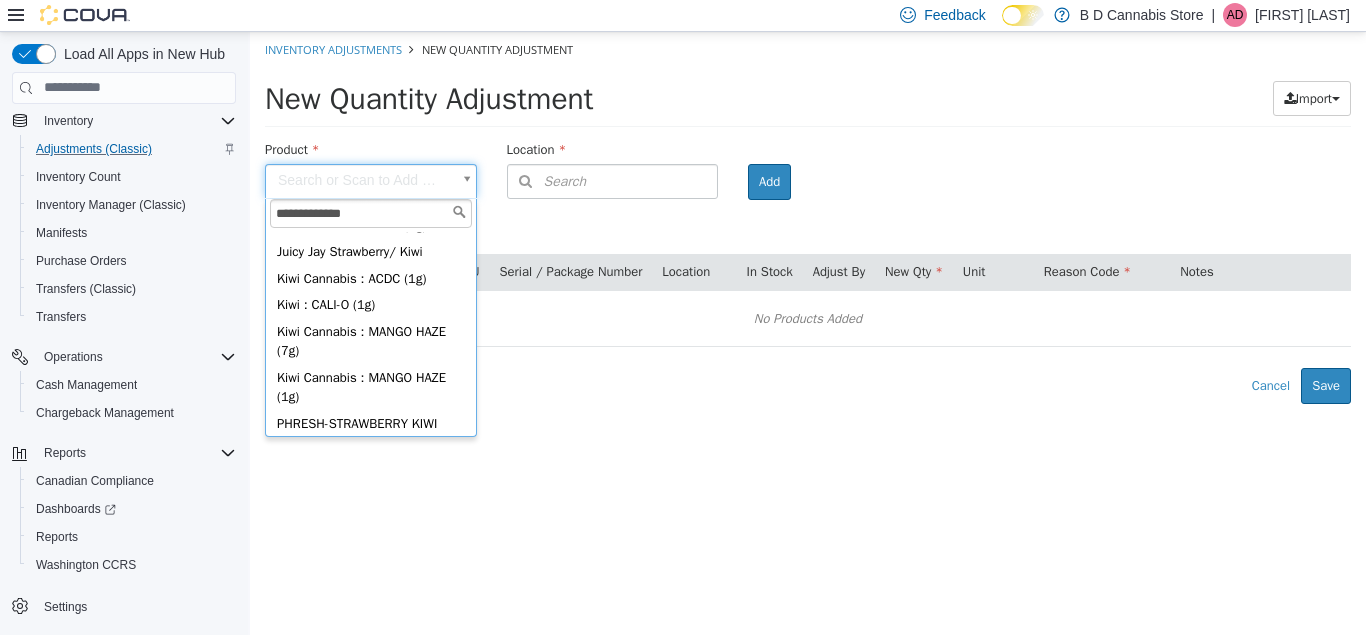 type on "**********" 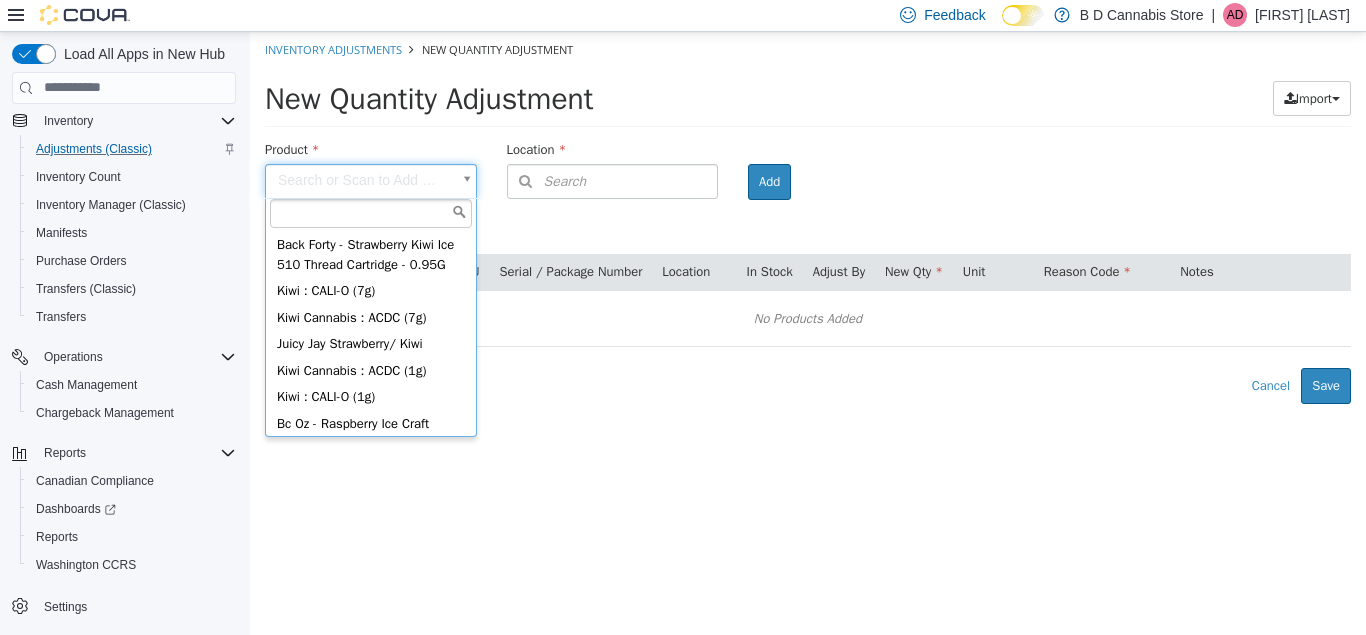 type on "**********" 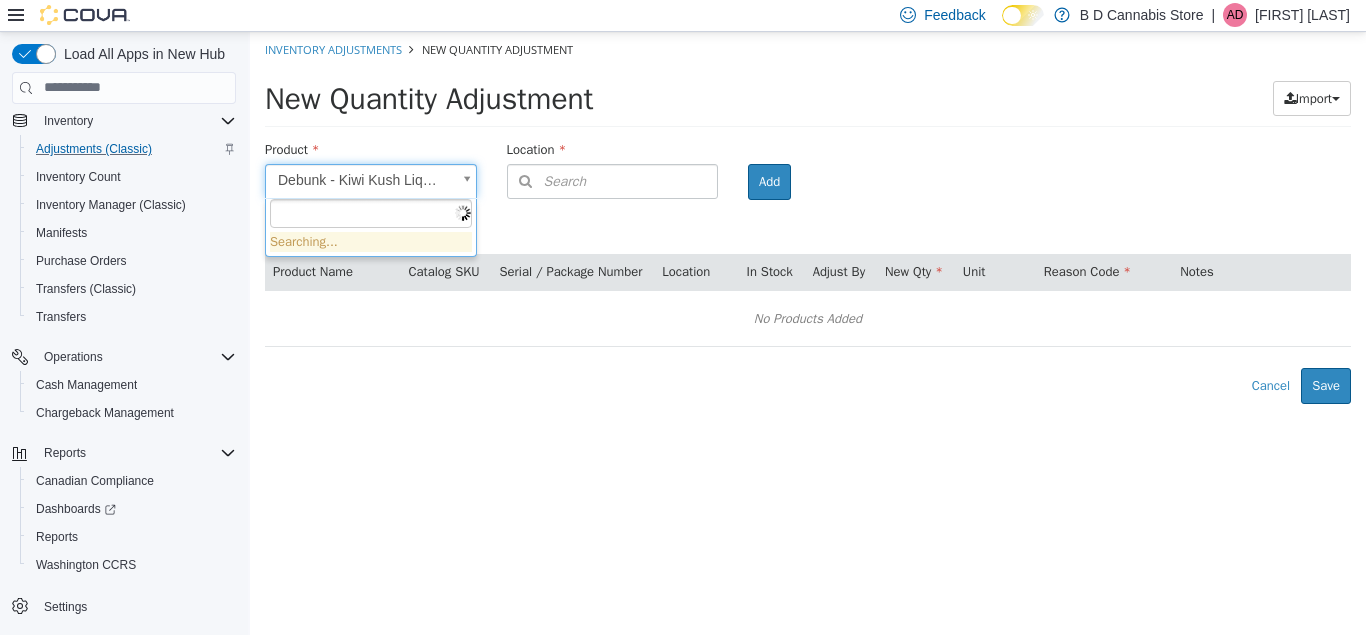 click on "**********" at bounding box center [808, 217] 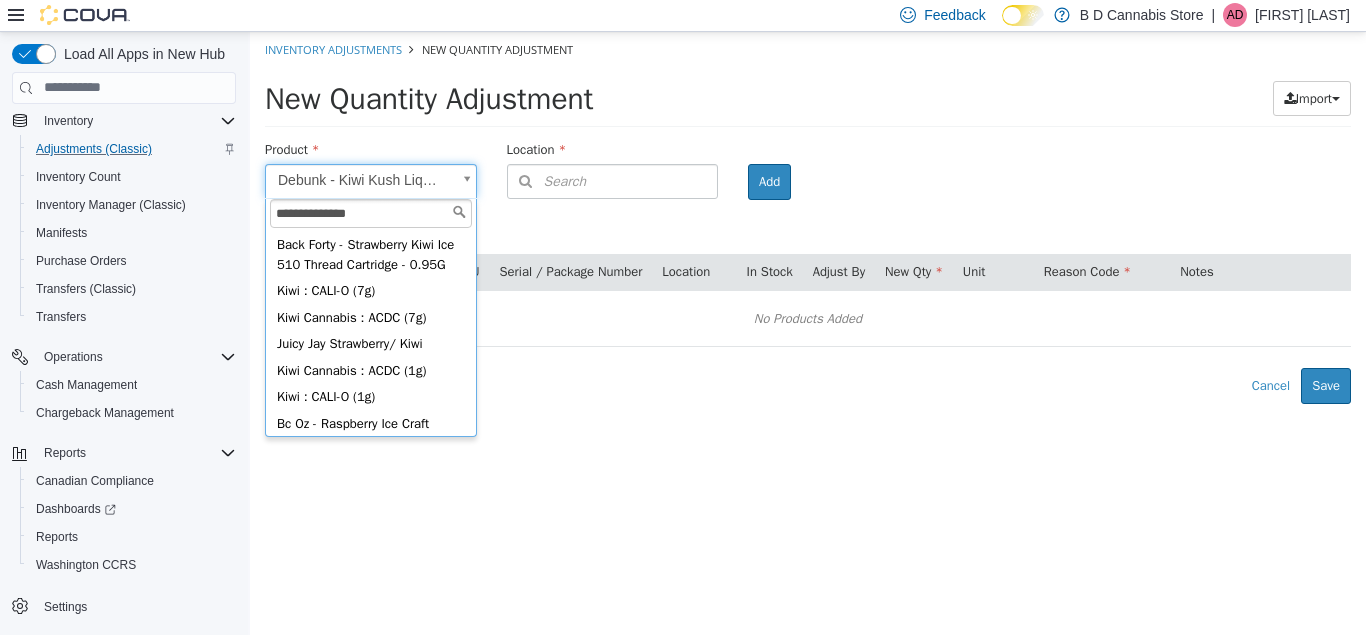 type on "**********" 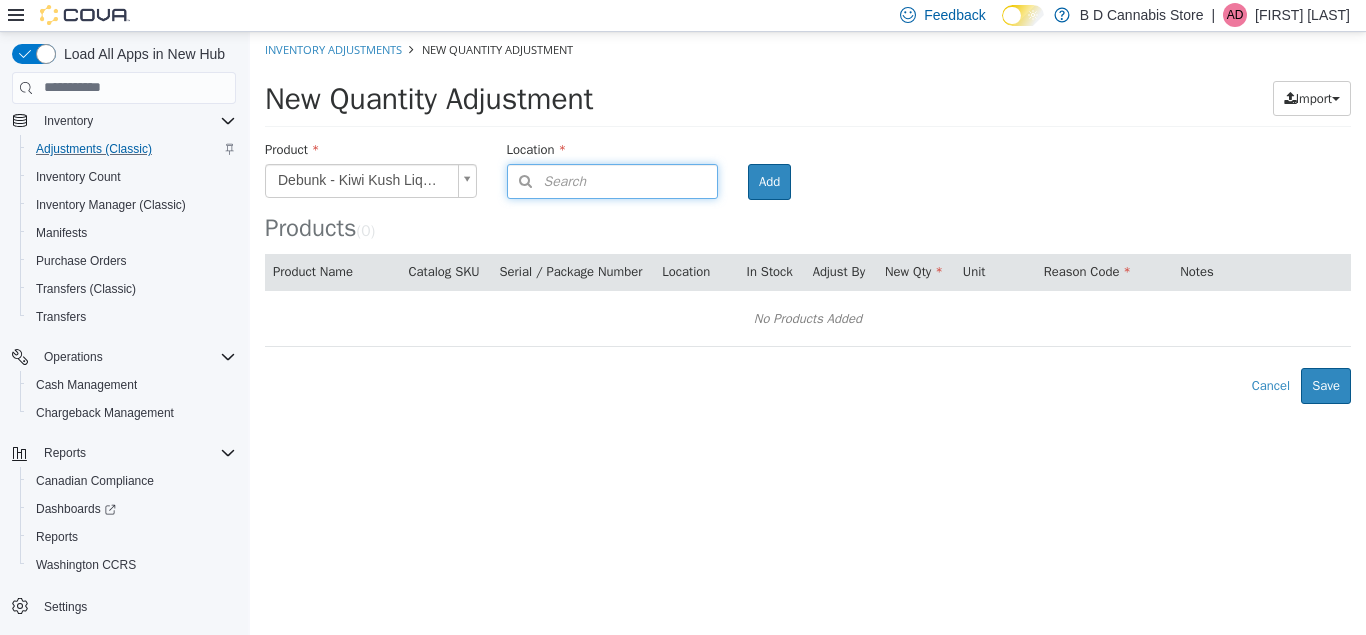 click on "Search" at bounding box center [547, 180] 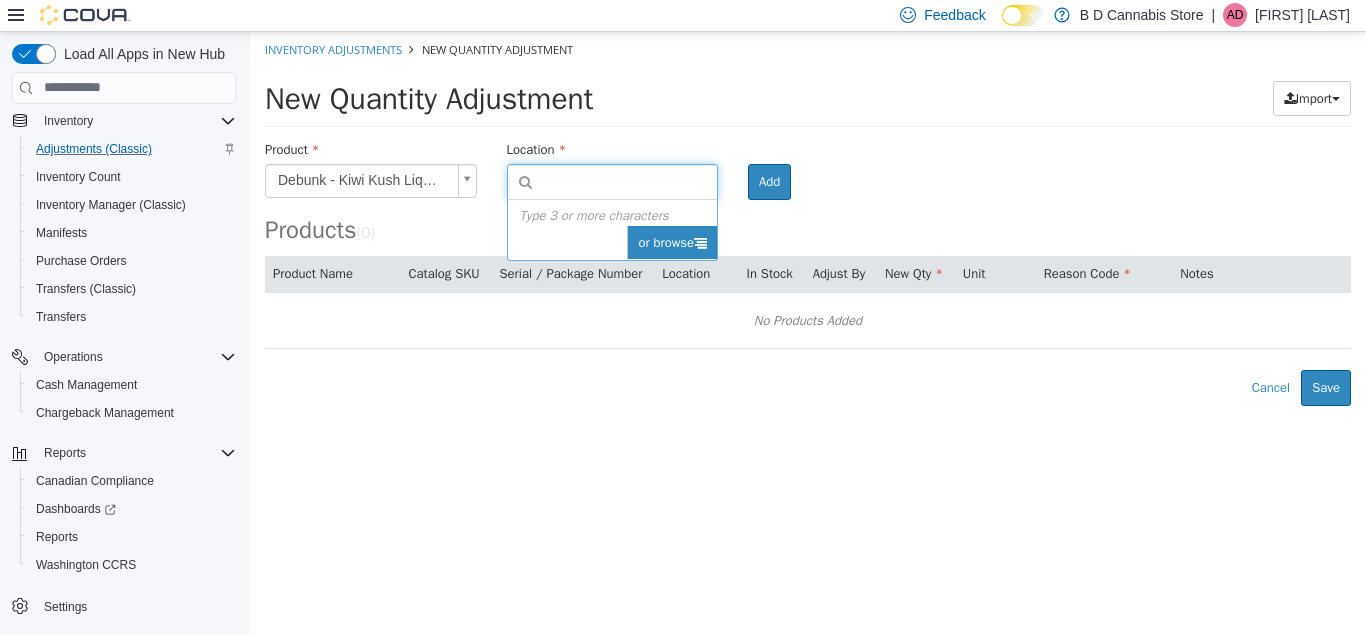 click on "or browse" at bounding box center [672, 242] 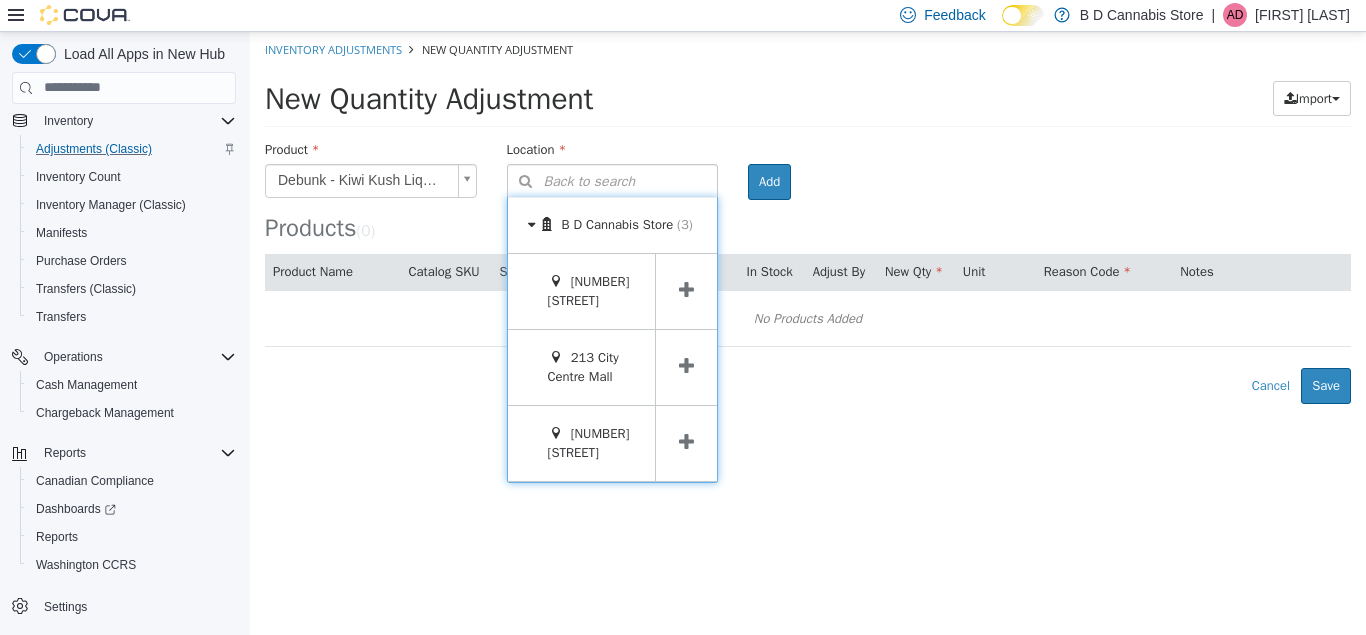 click at bounding box center [686, 366] 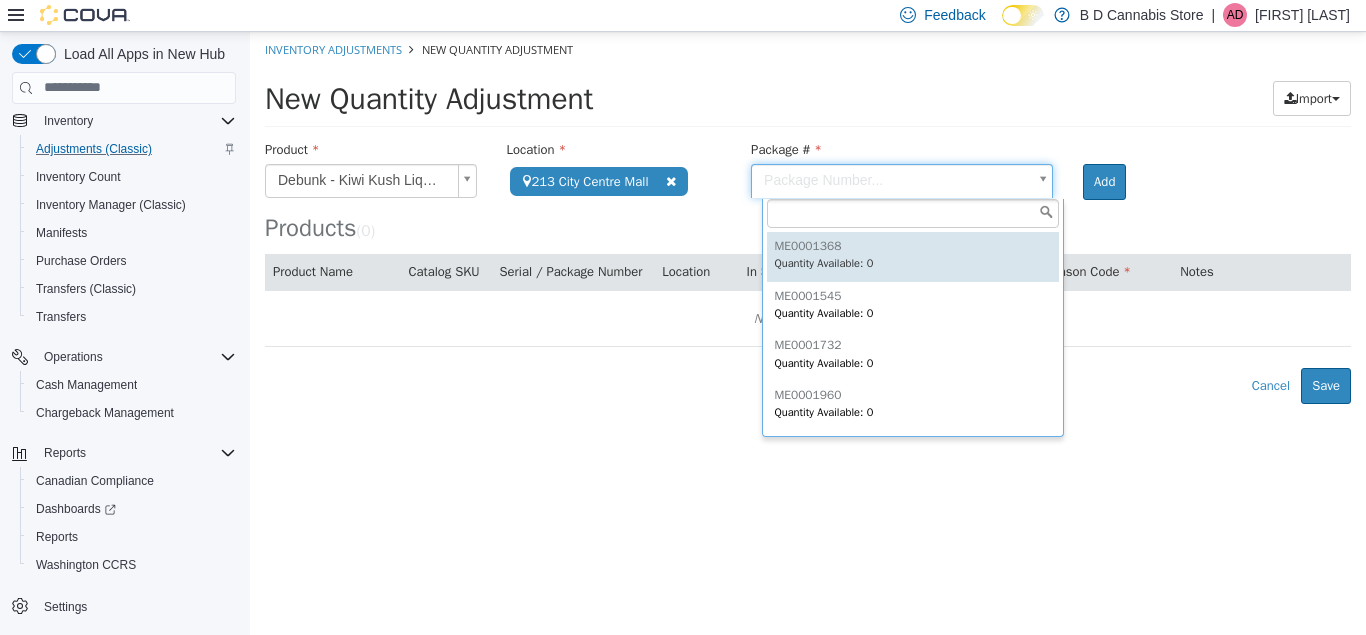 click on "**********" at bounding box center (808, 217) 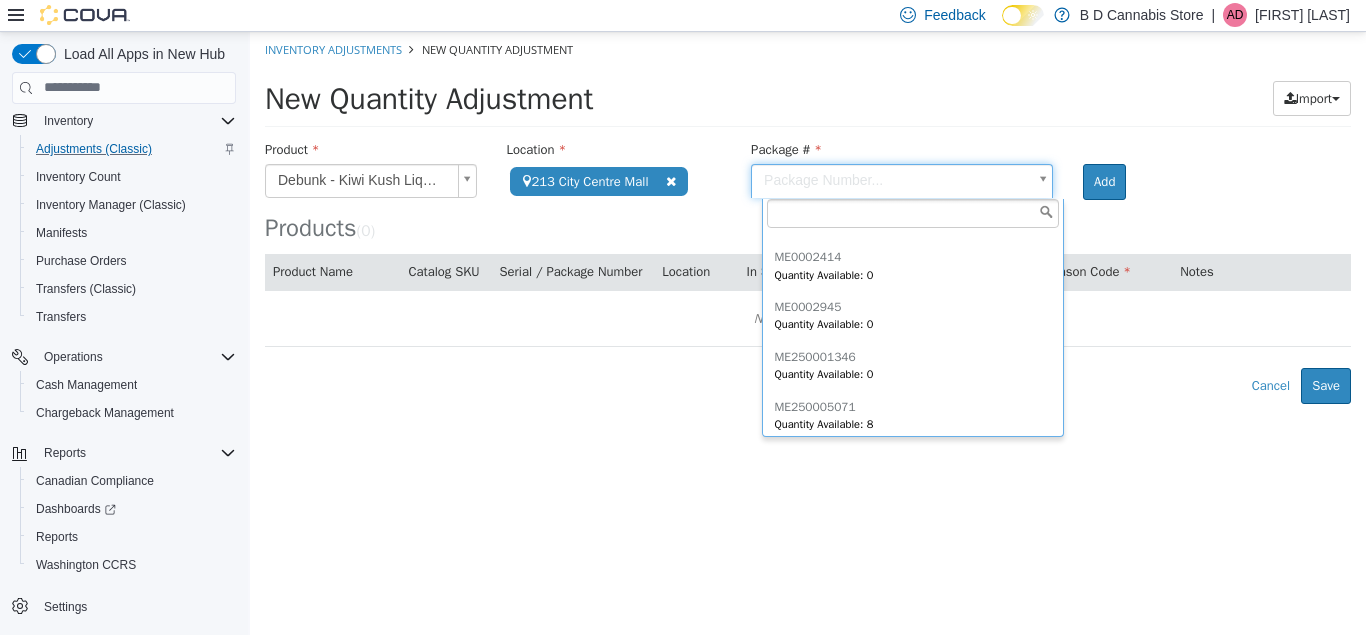 scroll, scrollTop: 247, scrollLeft: 0, axis: vertical 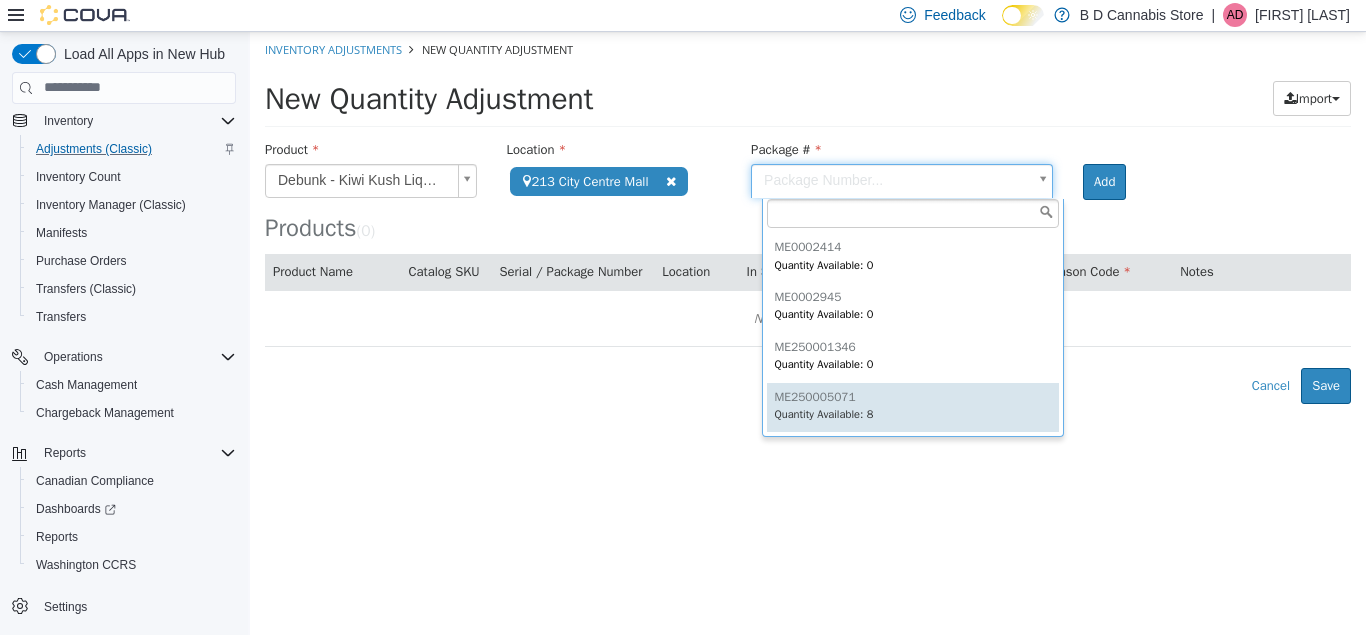 type on "**********" 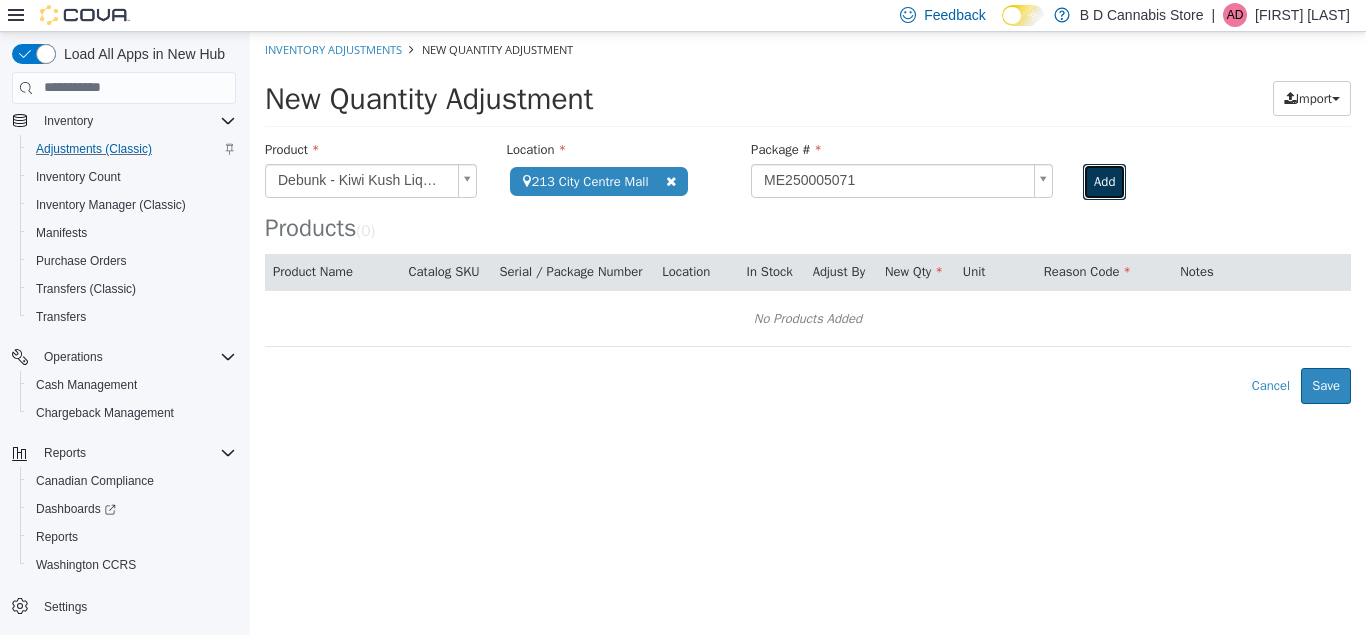 click on "Add" at bounding box center (1104, 181) 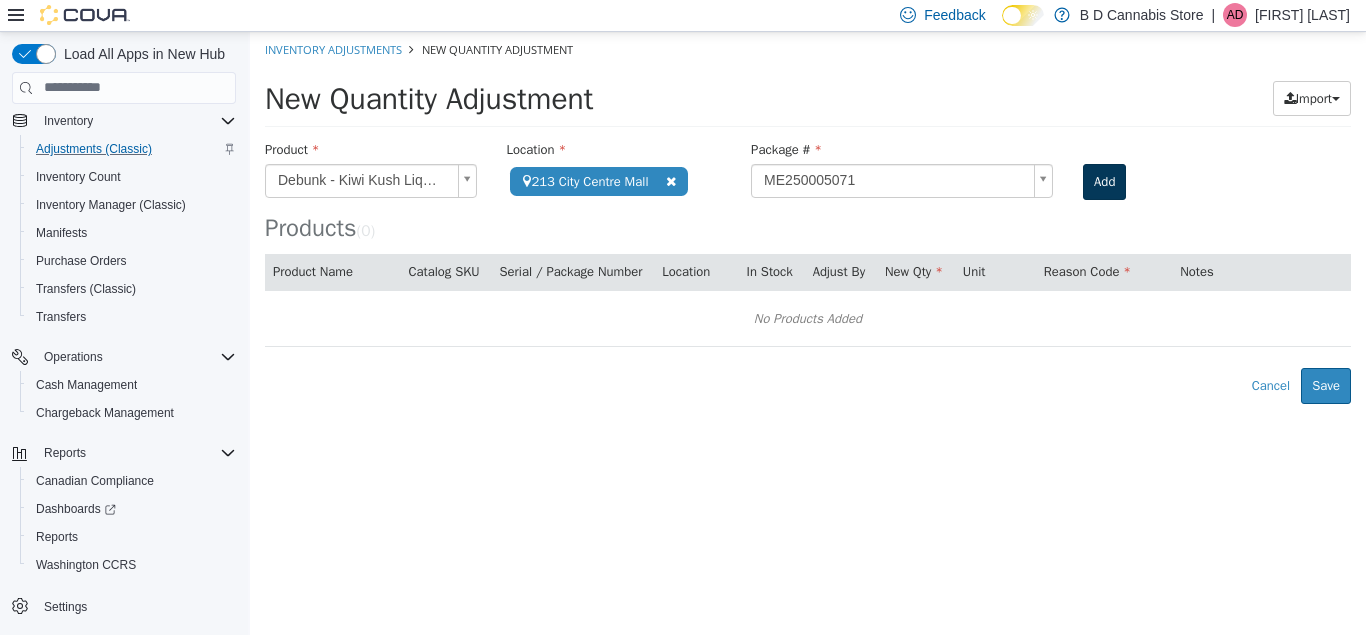 type 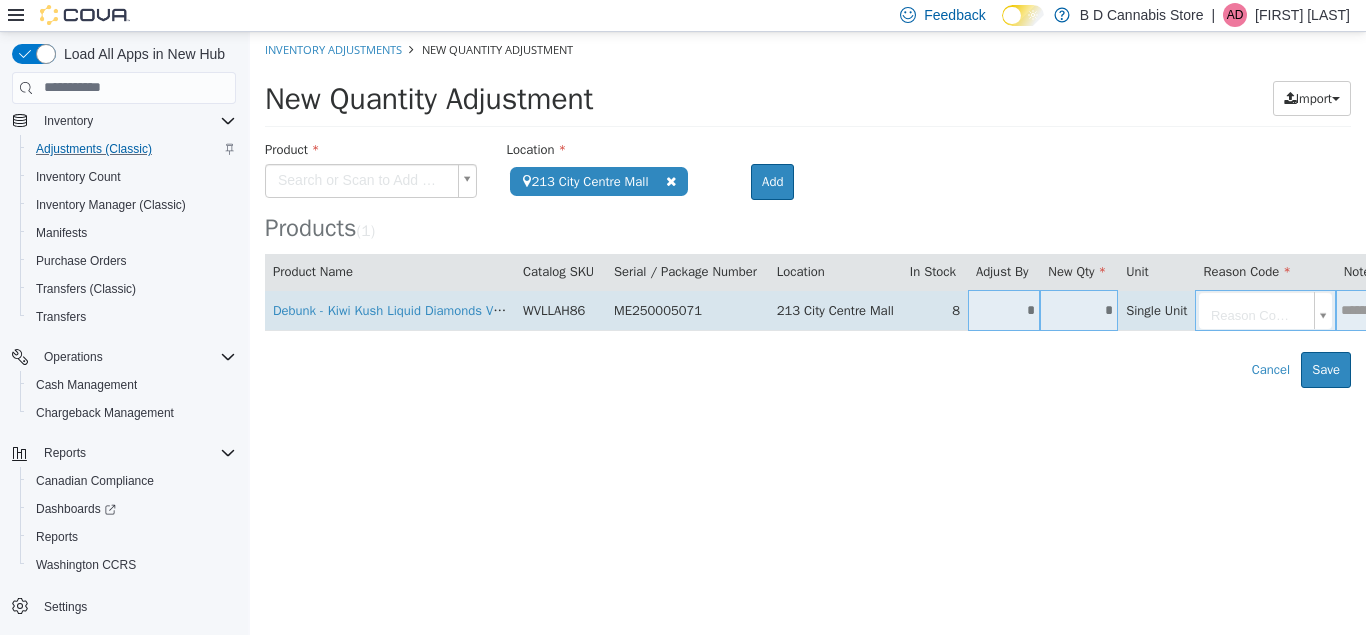 click on "*" at bounding box center [1079, 309] 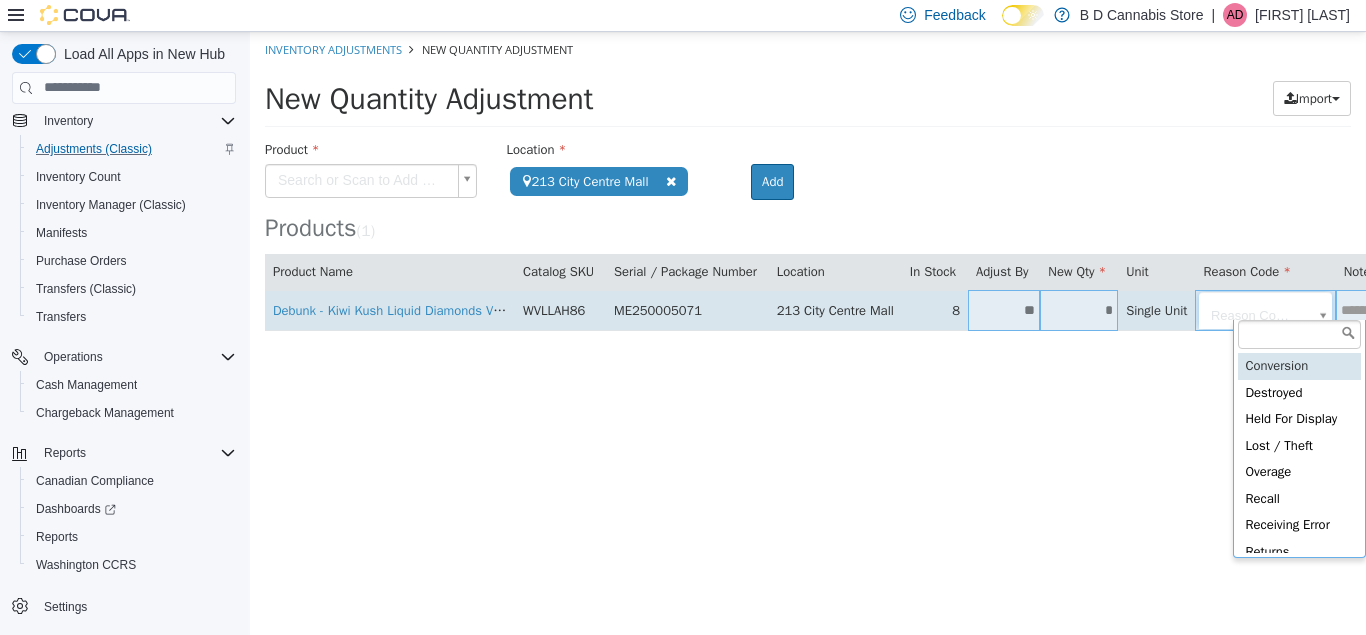 click on "**********" at bounding box center (808, 209) 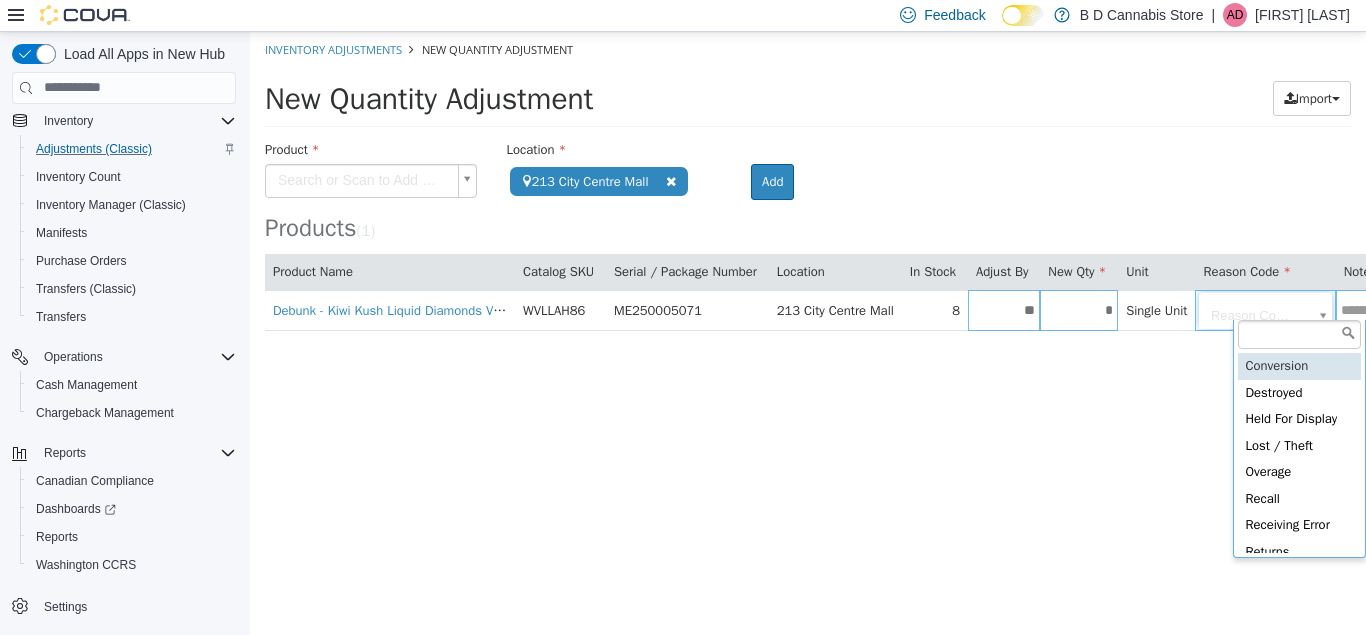 type on "**********" 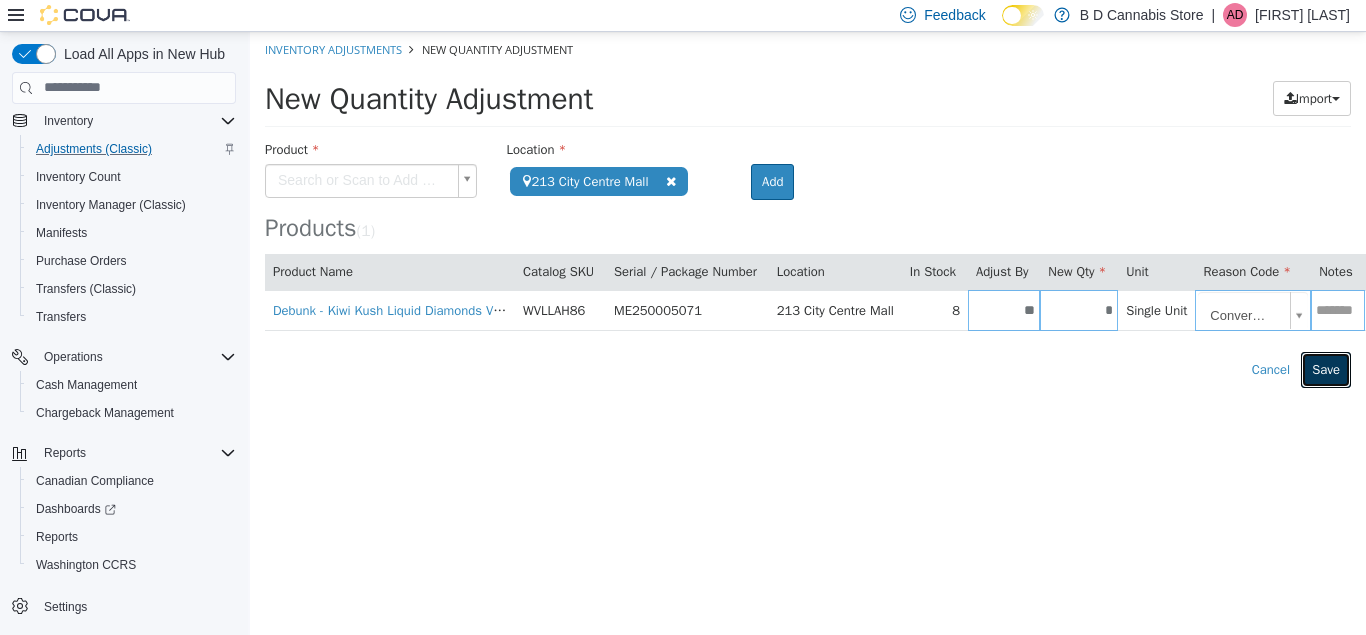 click on "Save" at bounding box center (1326, 369) 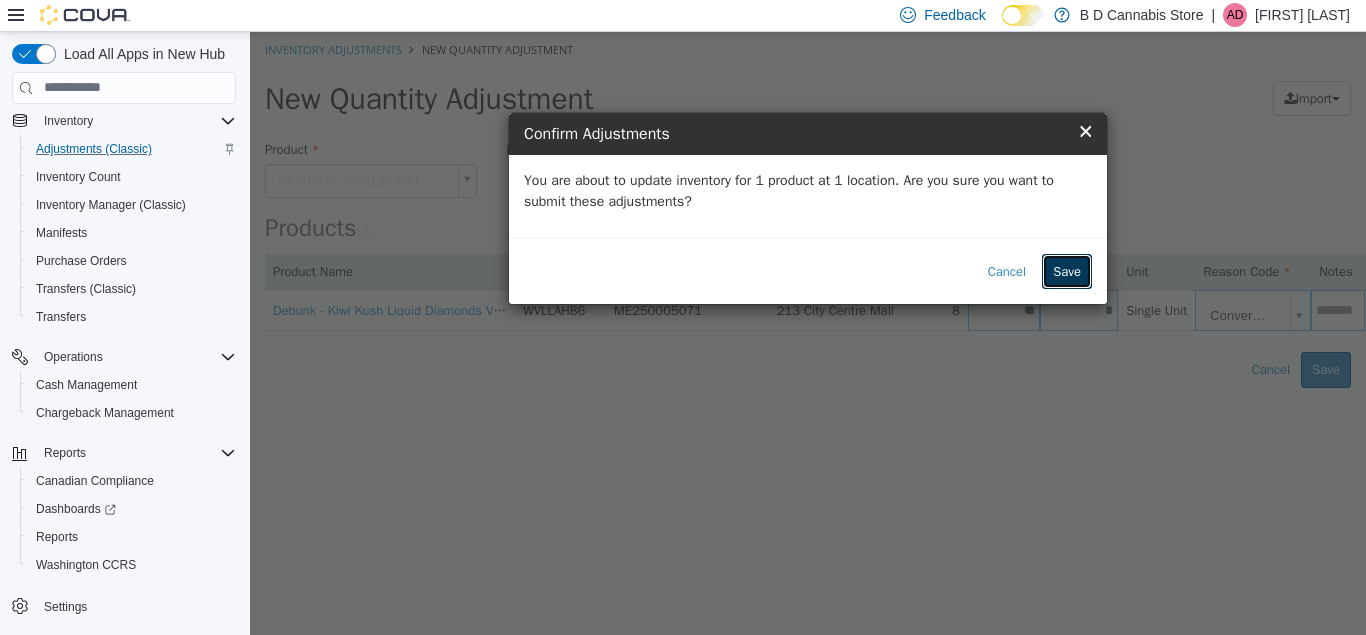 click on "Save" at bounding box center (1067, 271) 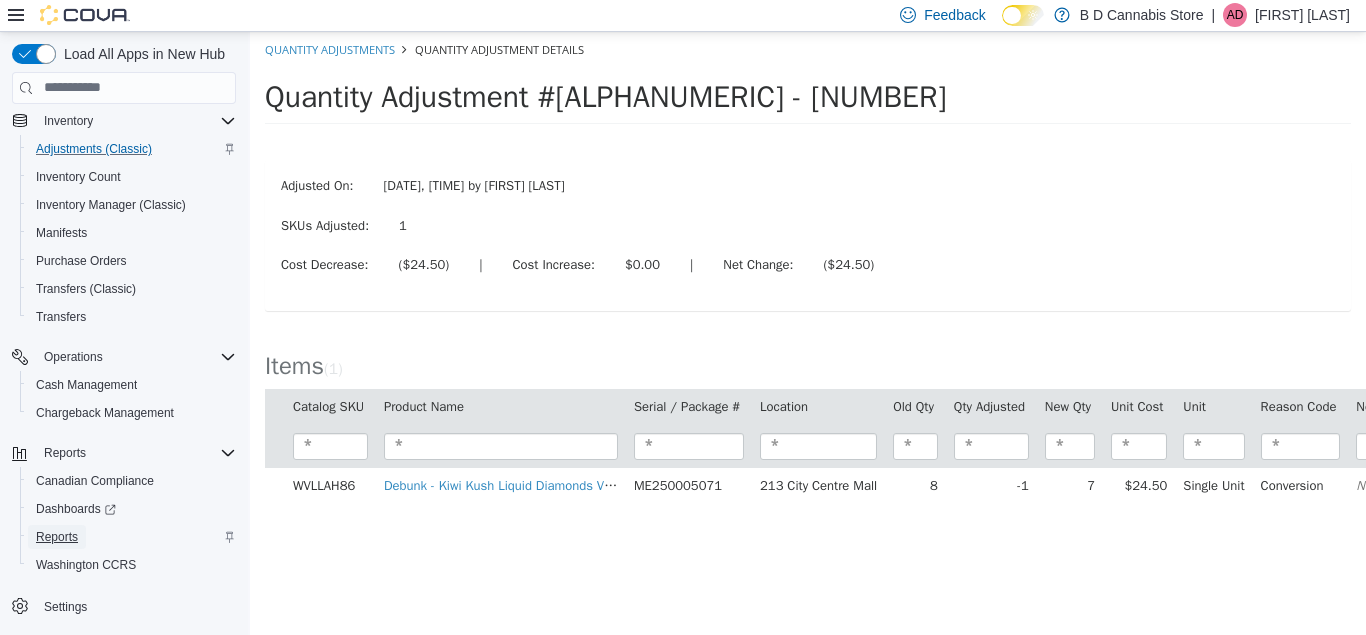click on "Reports" at bounding box center (57, 537) 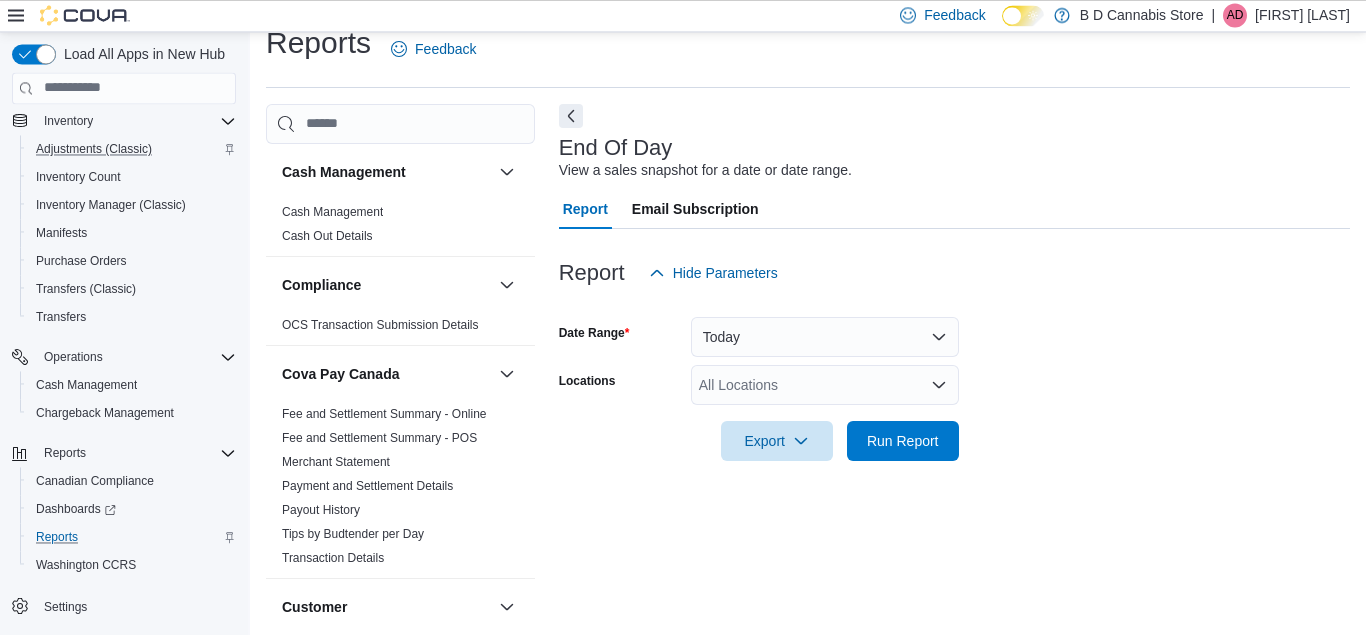 scroll, scrollTop: 26, scrollLeft: 0, axis: vertical 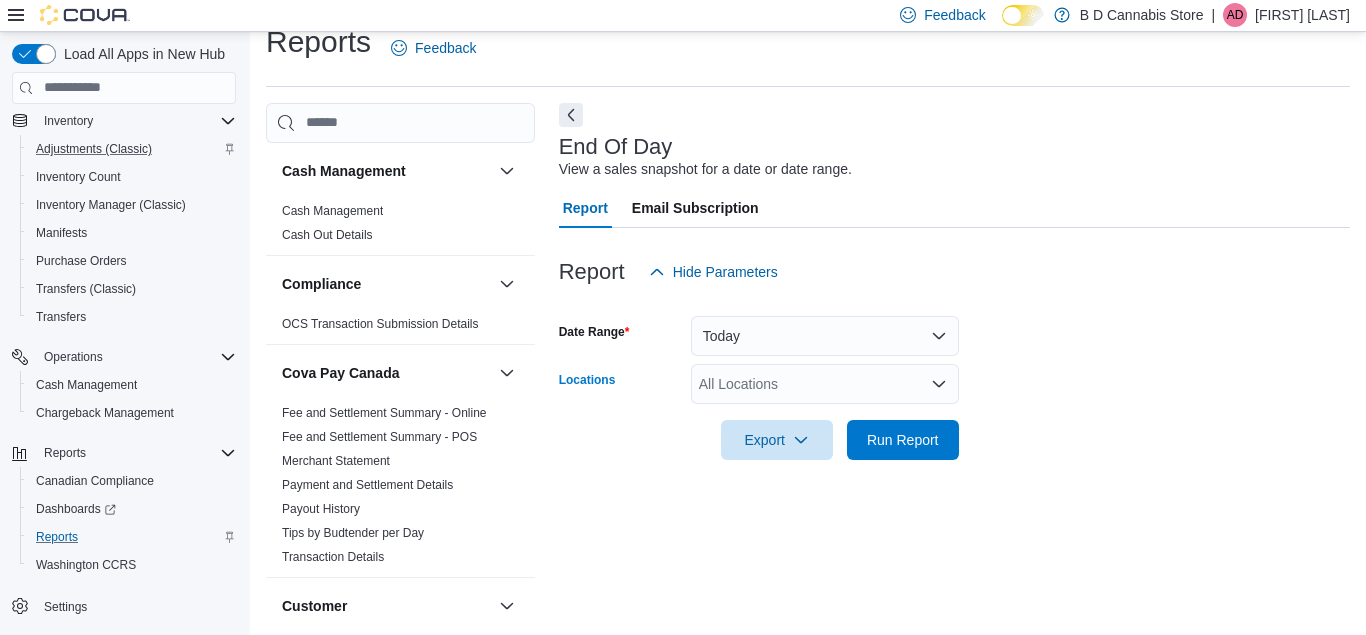 click on "All Locations" at bounding box center [825, 384] 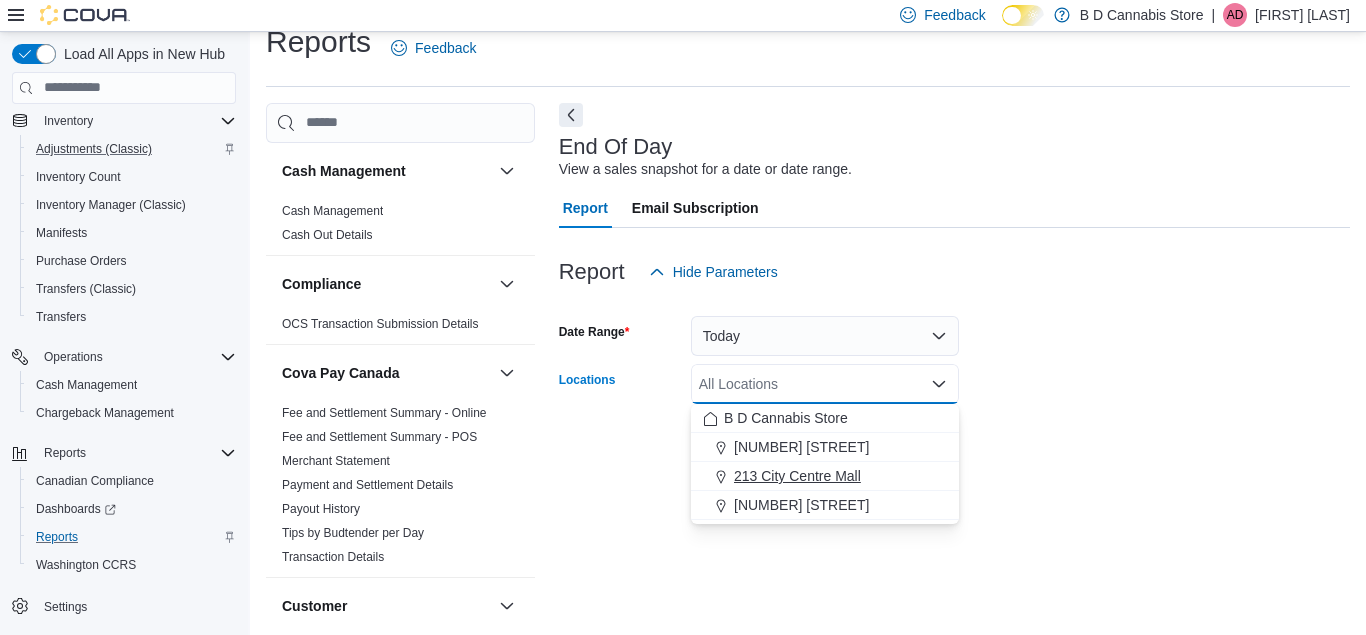 click on "213 City Centre Mall" at bounding box center [825, 476] 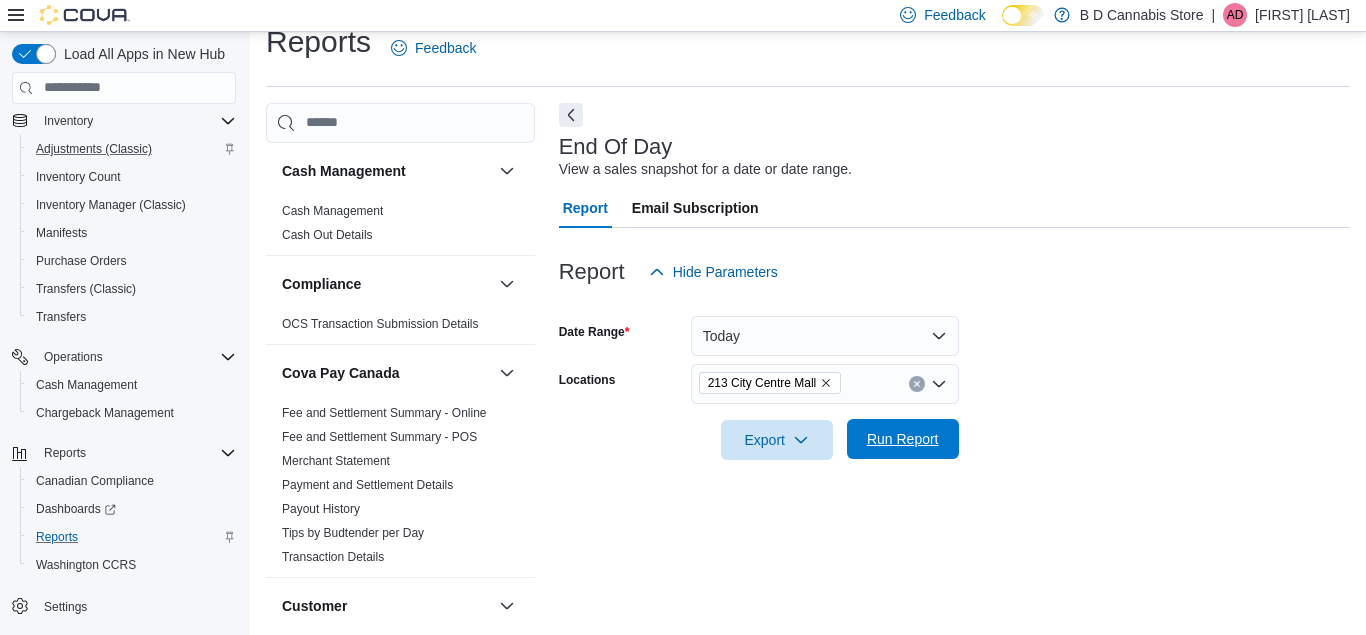 drag, startPoint x: 1073, startPoint y: 436, endPoint x: 925, endPoint y: 445, distance: 148.27339 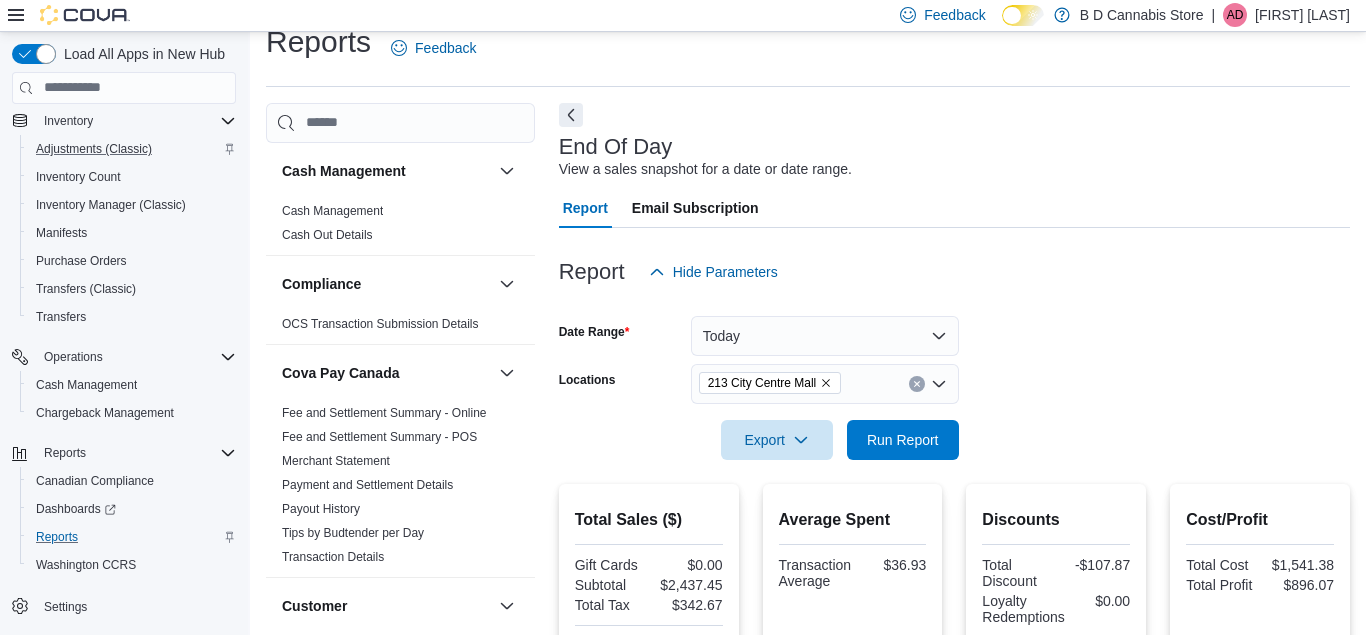 click at bounding box center (954, 412) 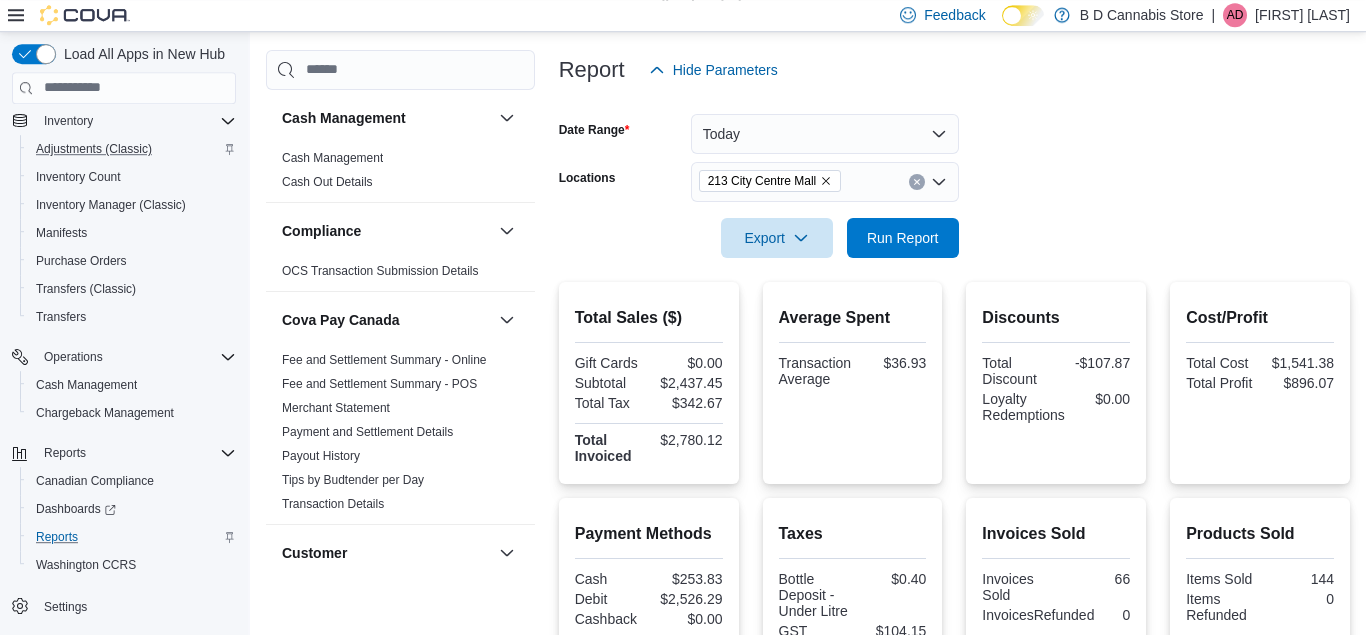 scroll, scrollTop: 230, scrollLeft: 0, axis: vertical 